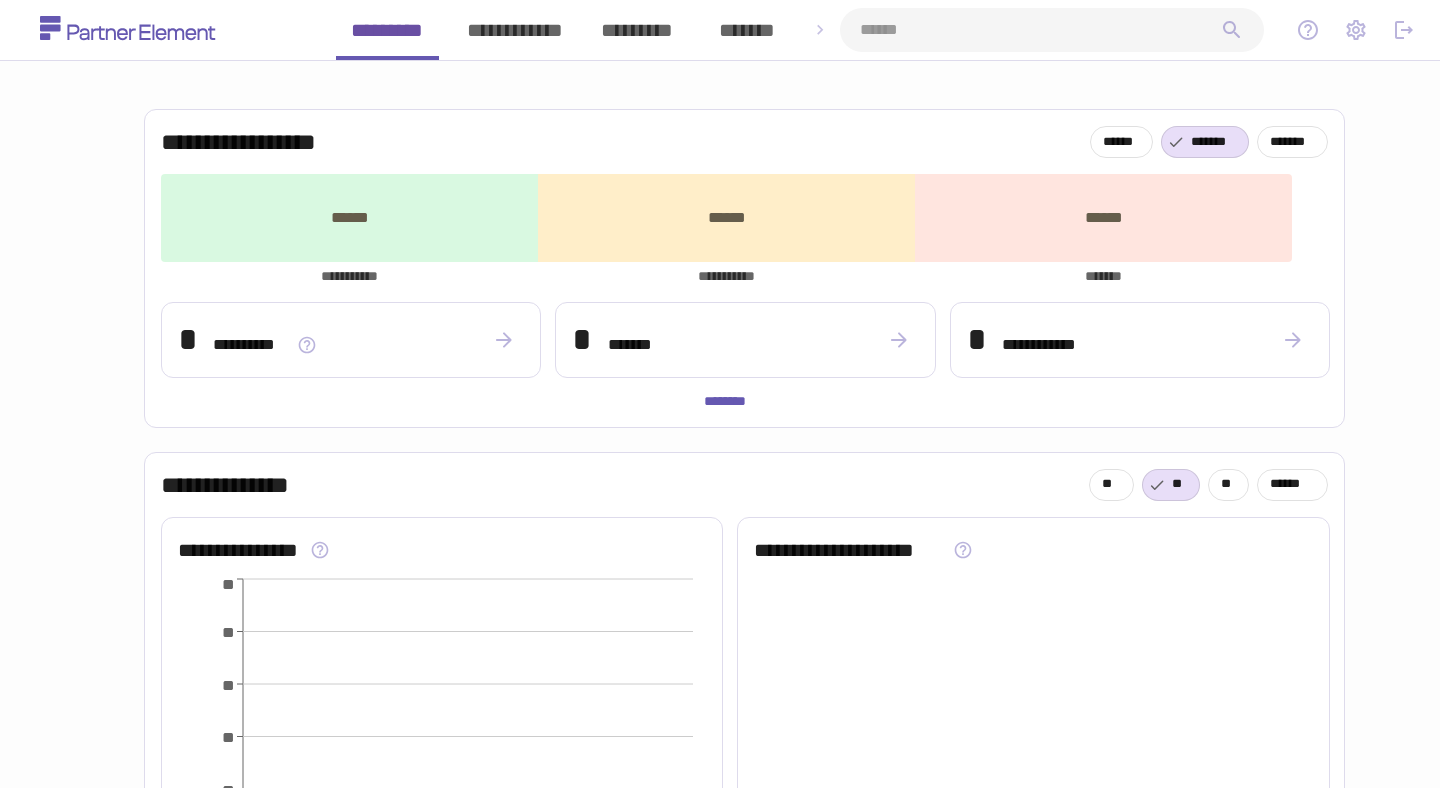scroll, scrollTop: 0, scrollLeft: 0, axis: both 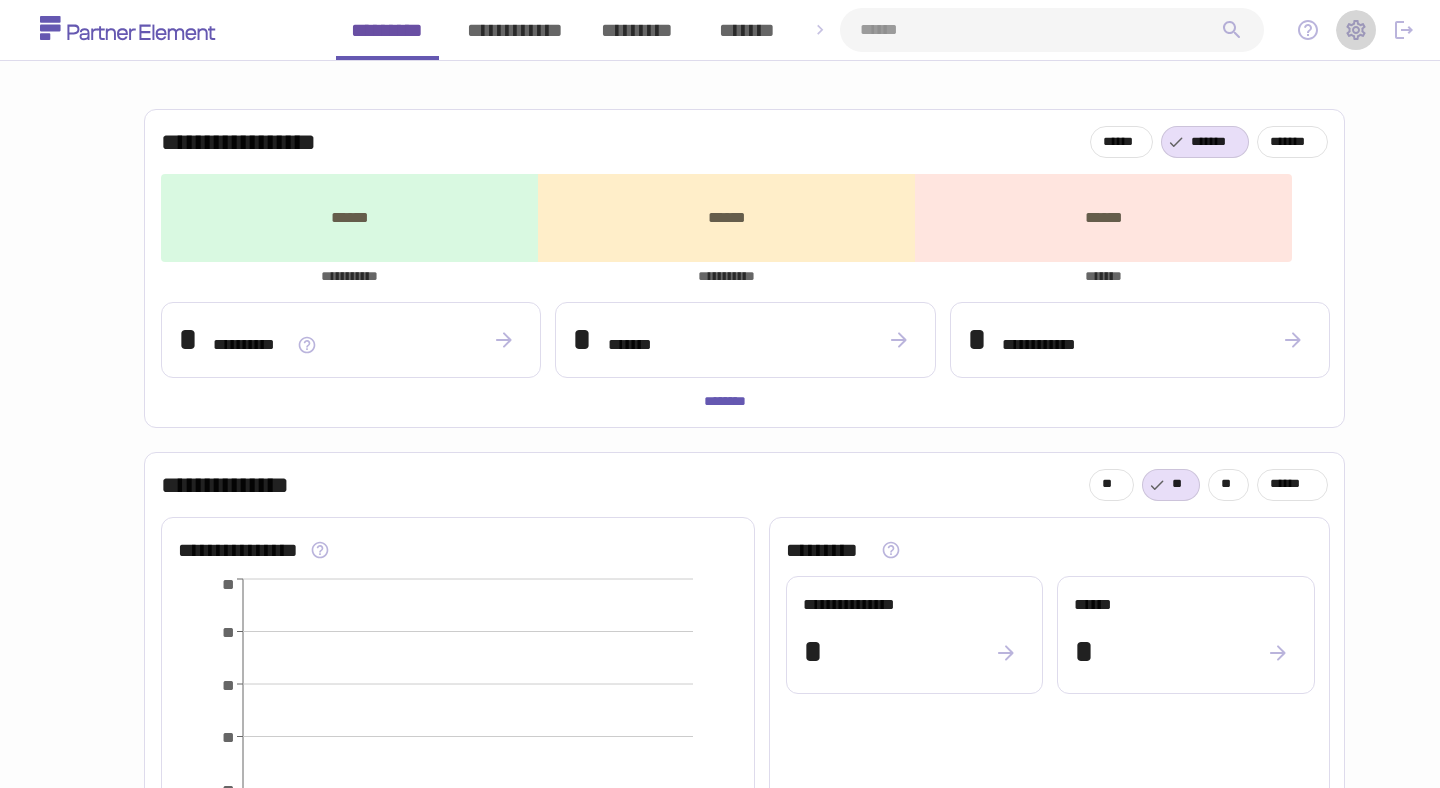 click 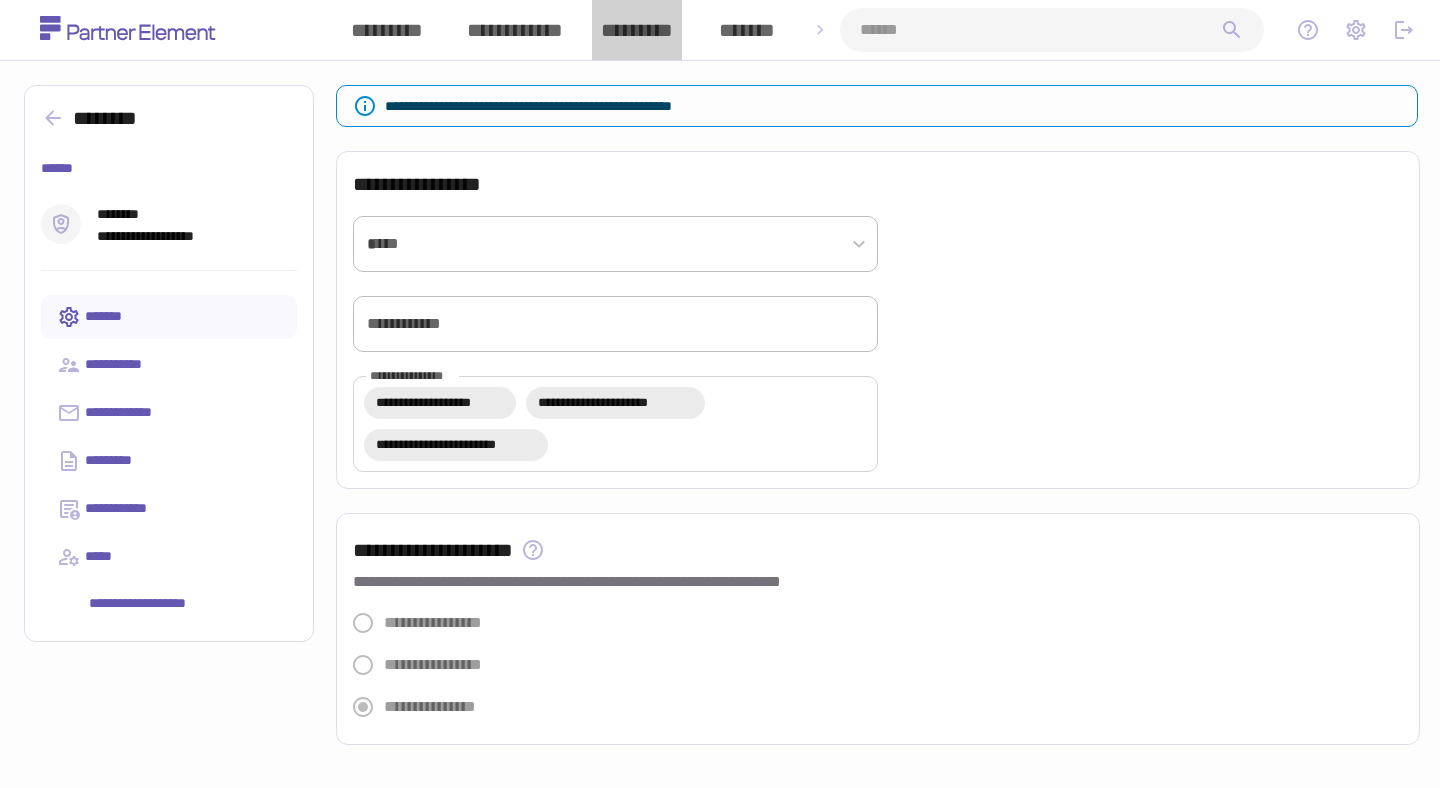 click on "*********" at bounding box center (637, 30) 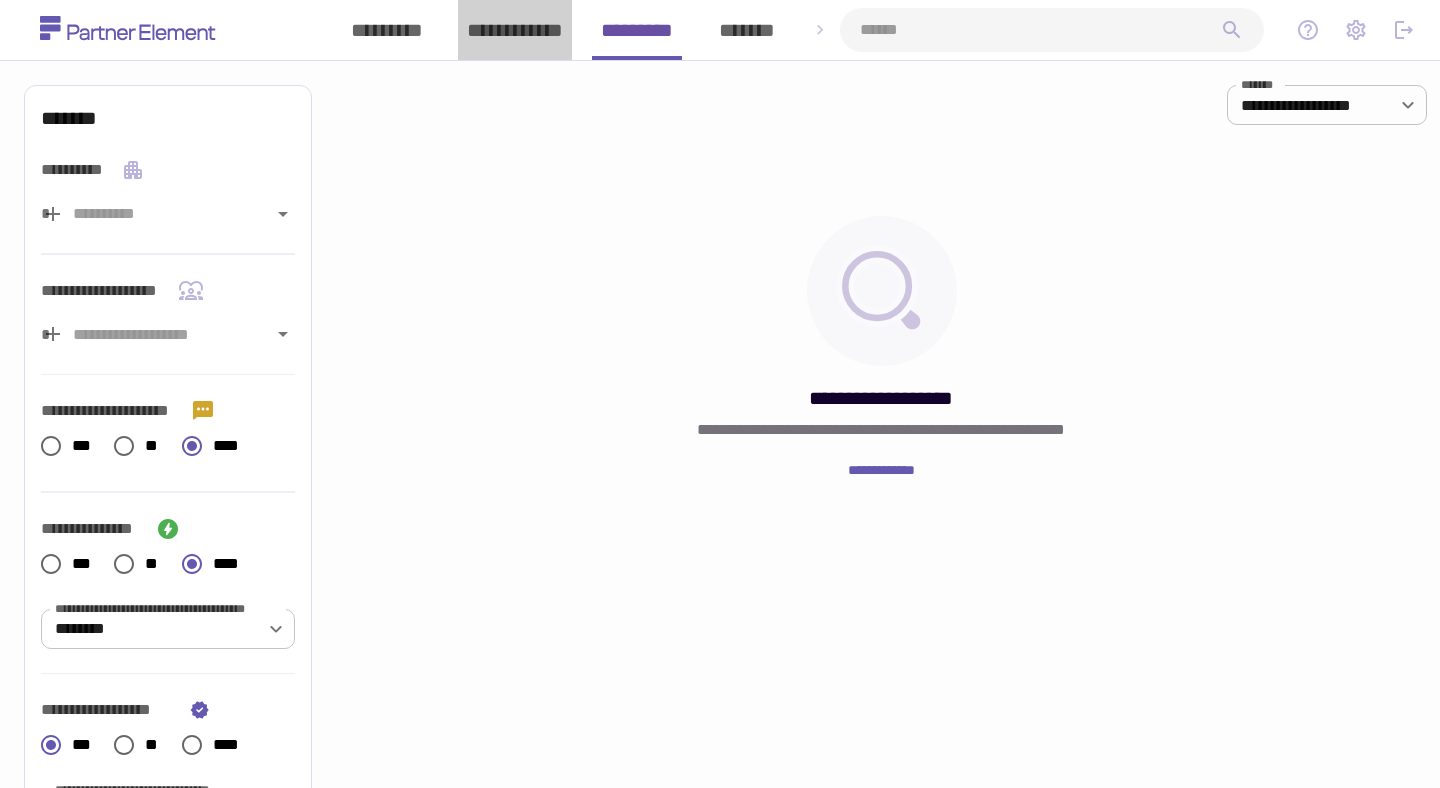 click on "**********" at bounding box center (515, 30) 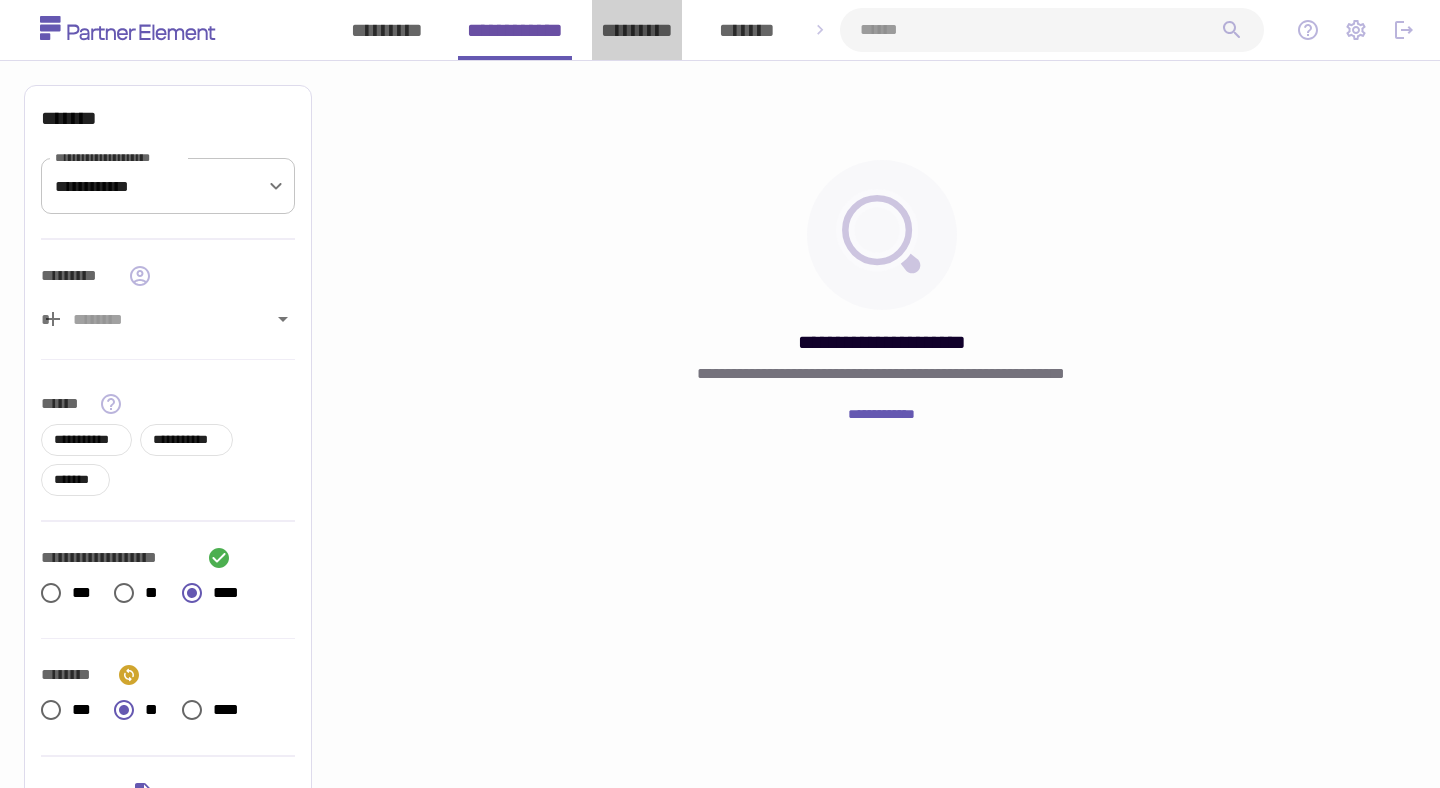 click on "*********" at bounding box center (637, 30) 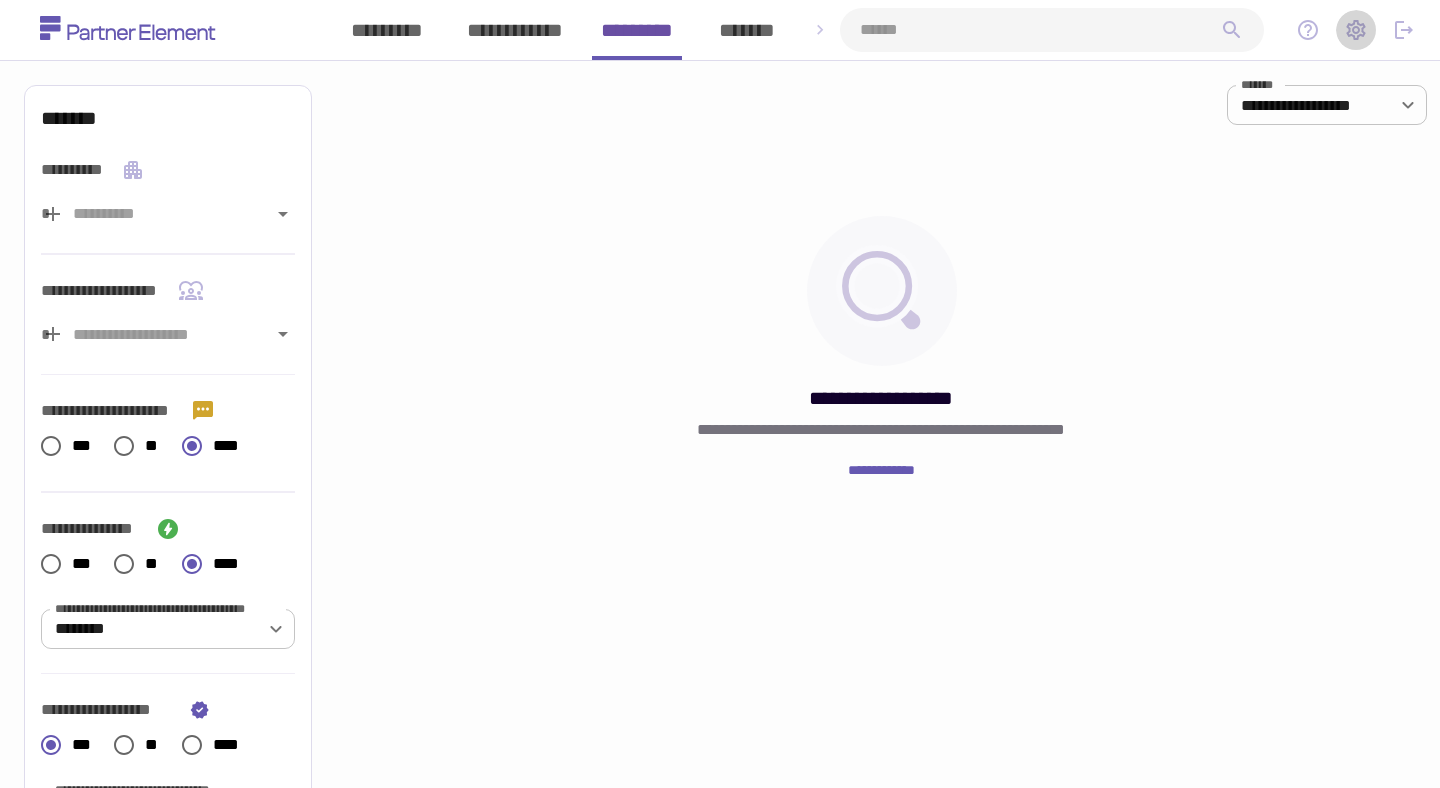 click 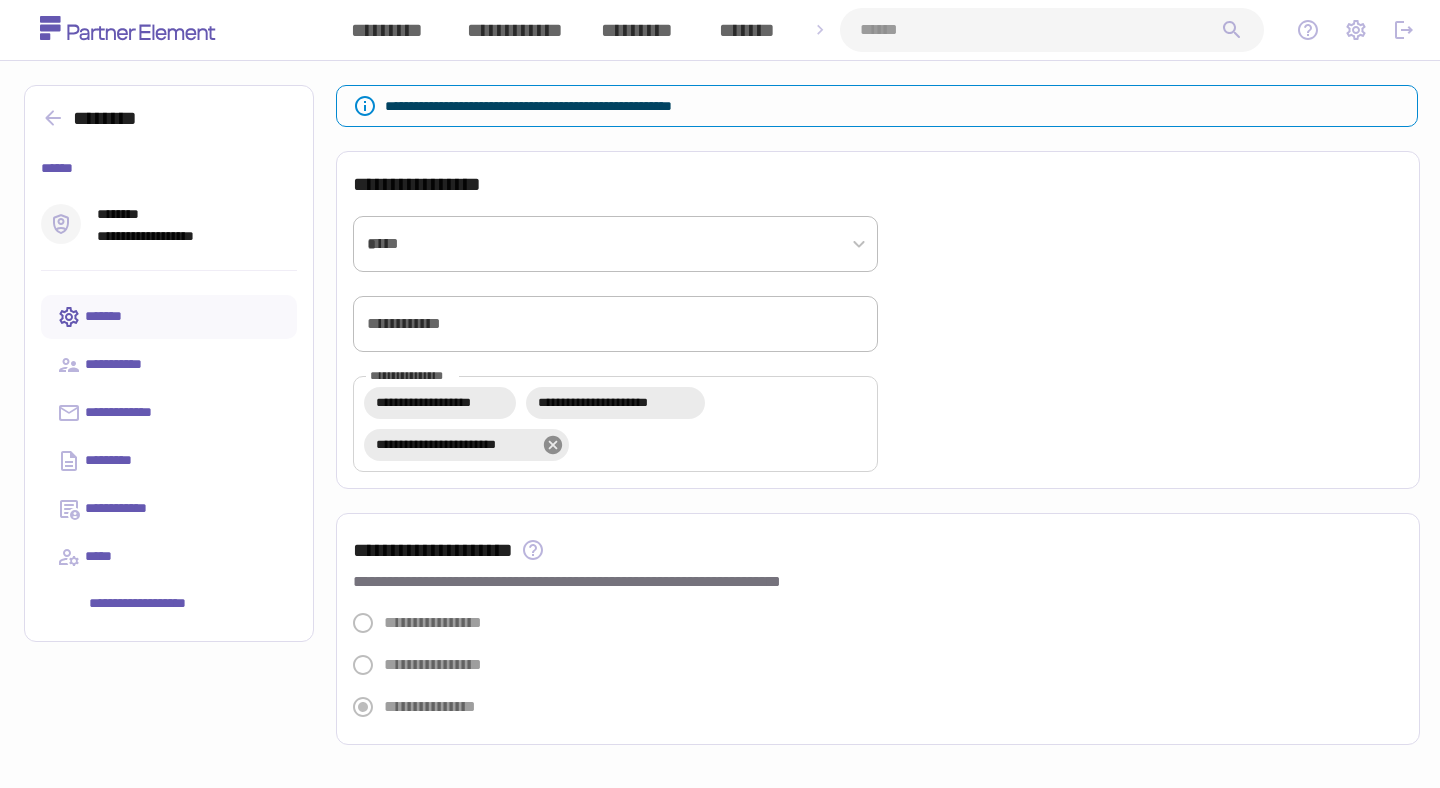 type 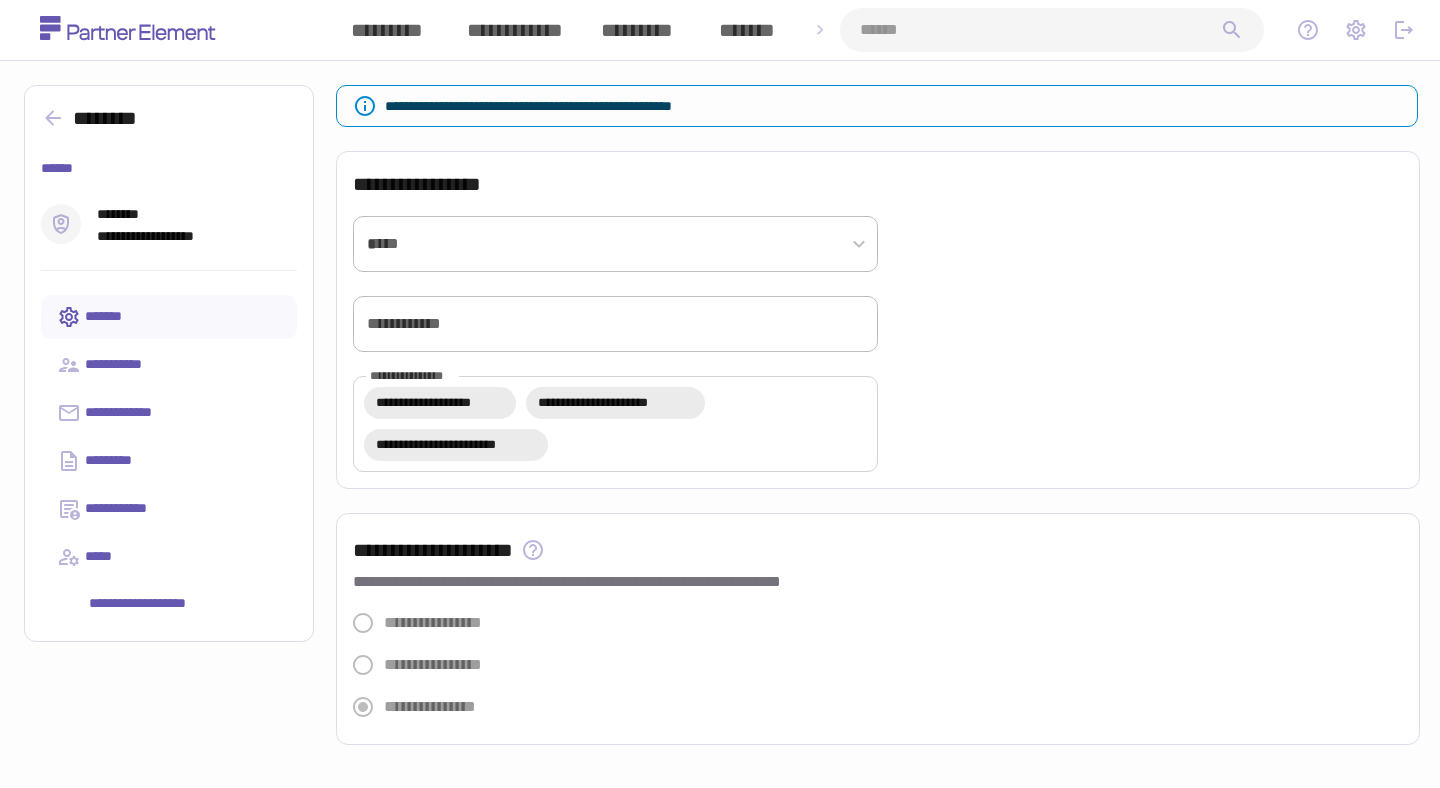 click on "*******" at bounding box center [747, 30] 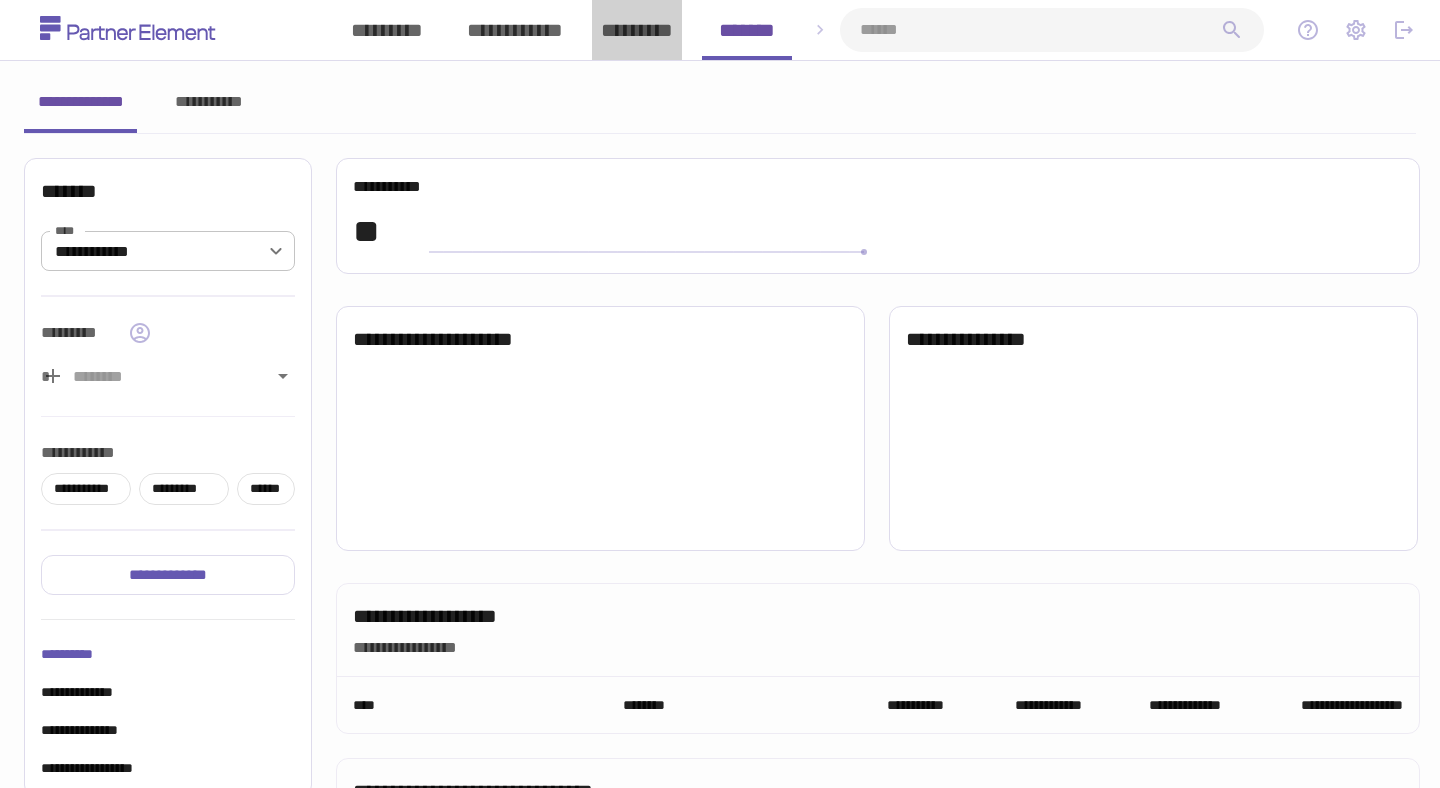click on "*********" at bounding box center [637, 30] 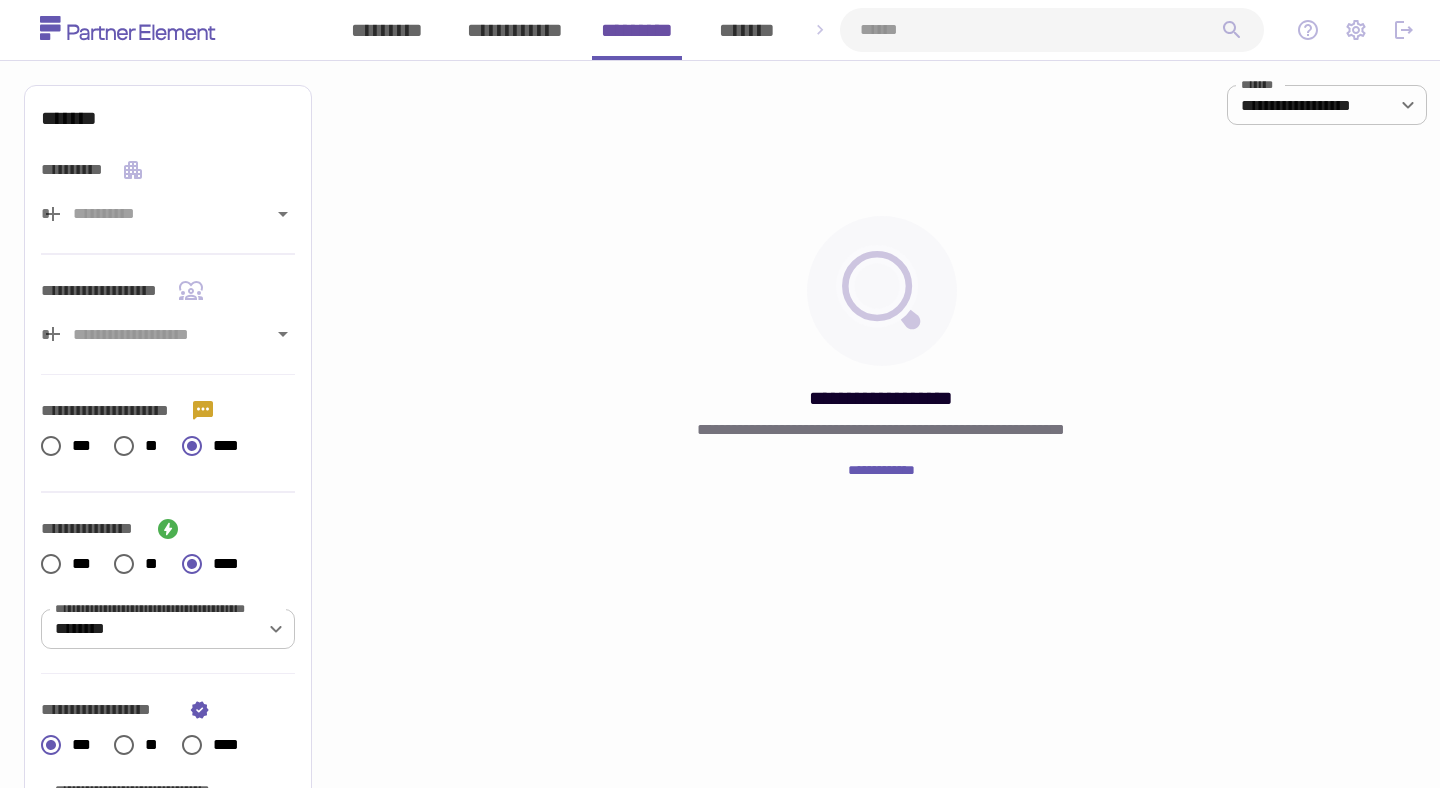 click on "**********" at bounding box center [515, 30] 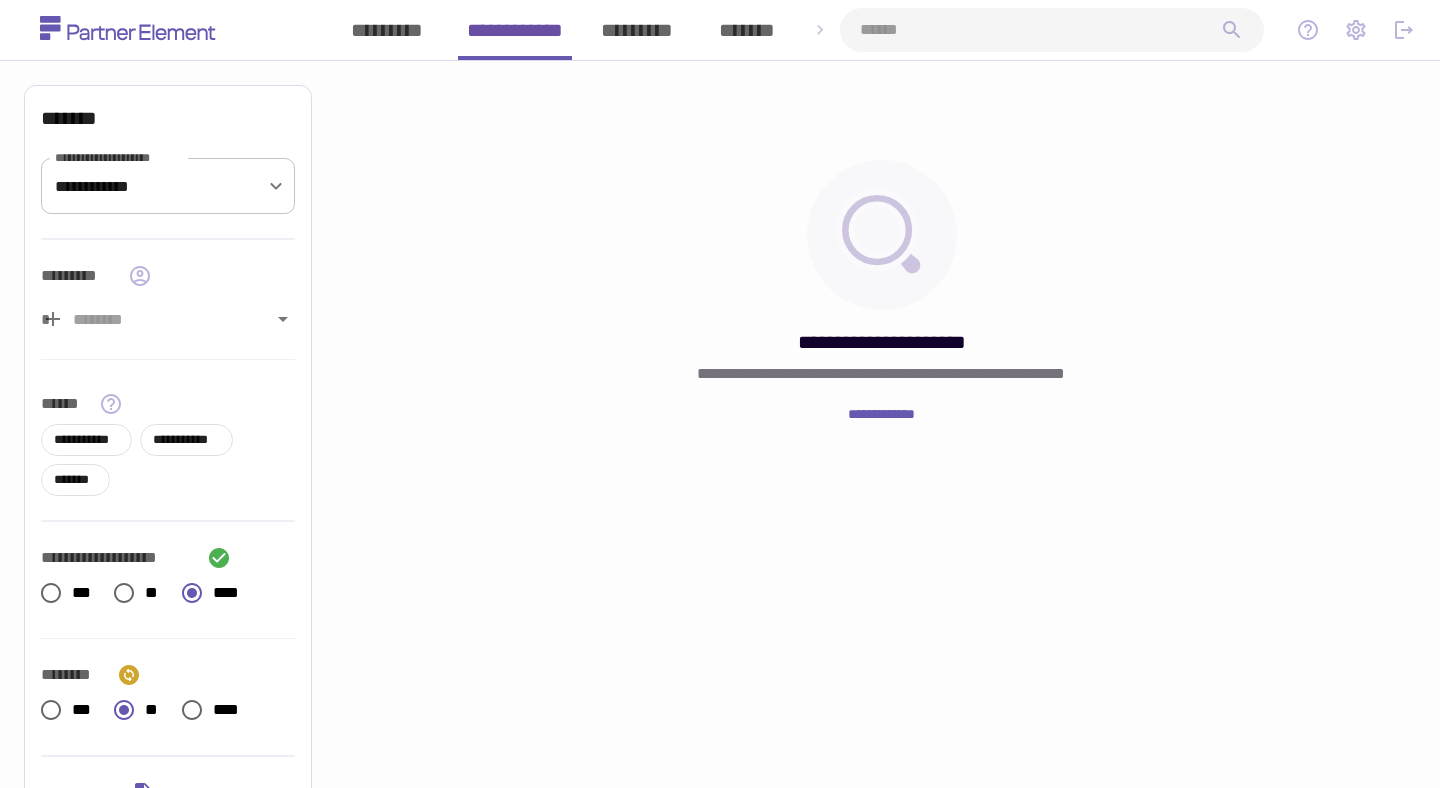 click on "*********" at bounding box center (387, 30) 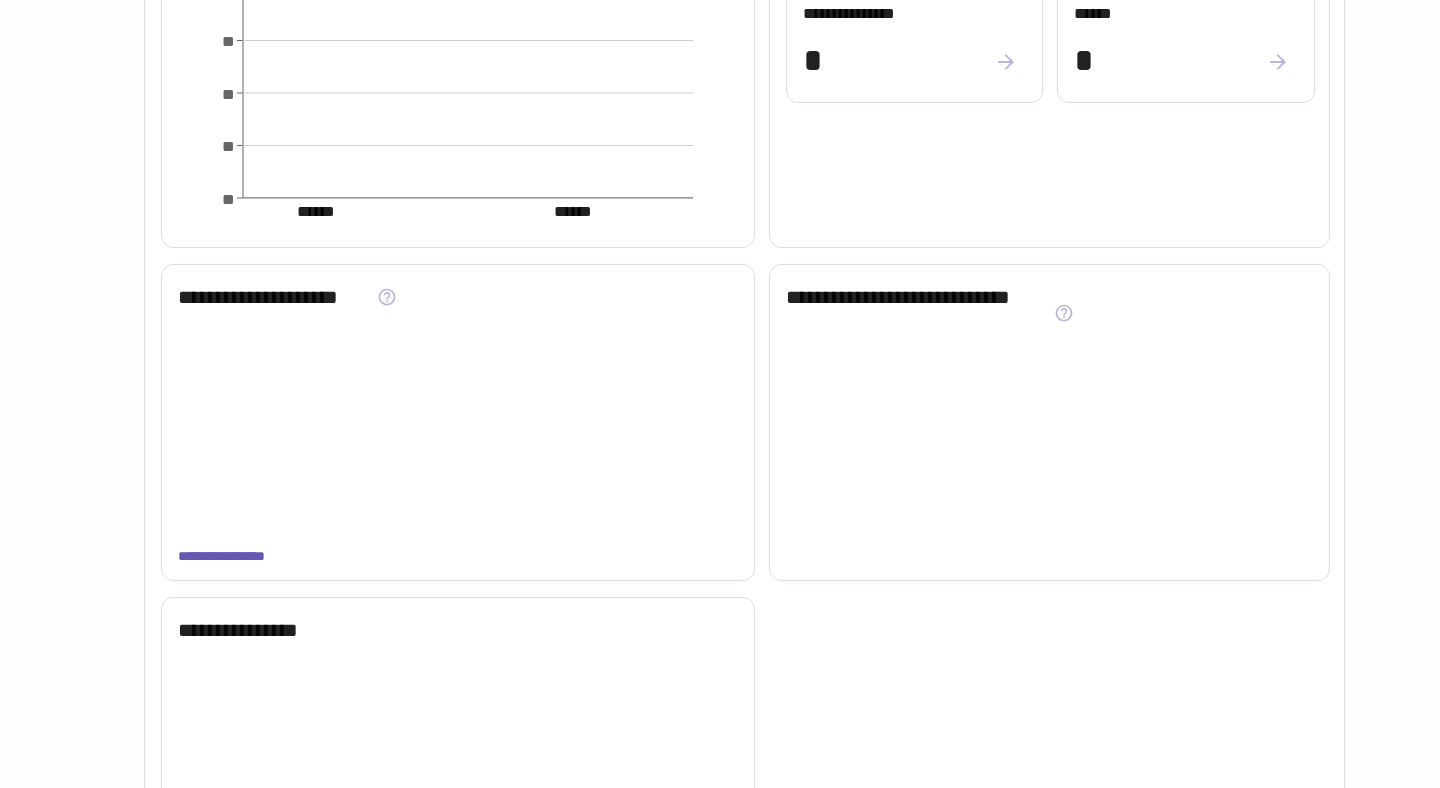 scroll, scrollTop: 0, scrollLeft: 0, axis: both 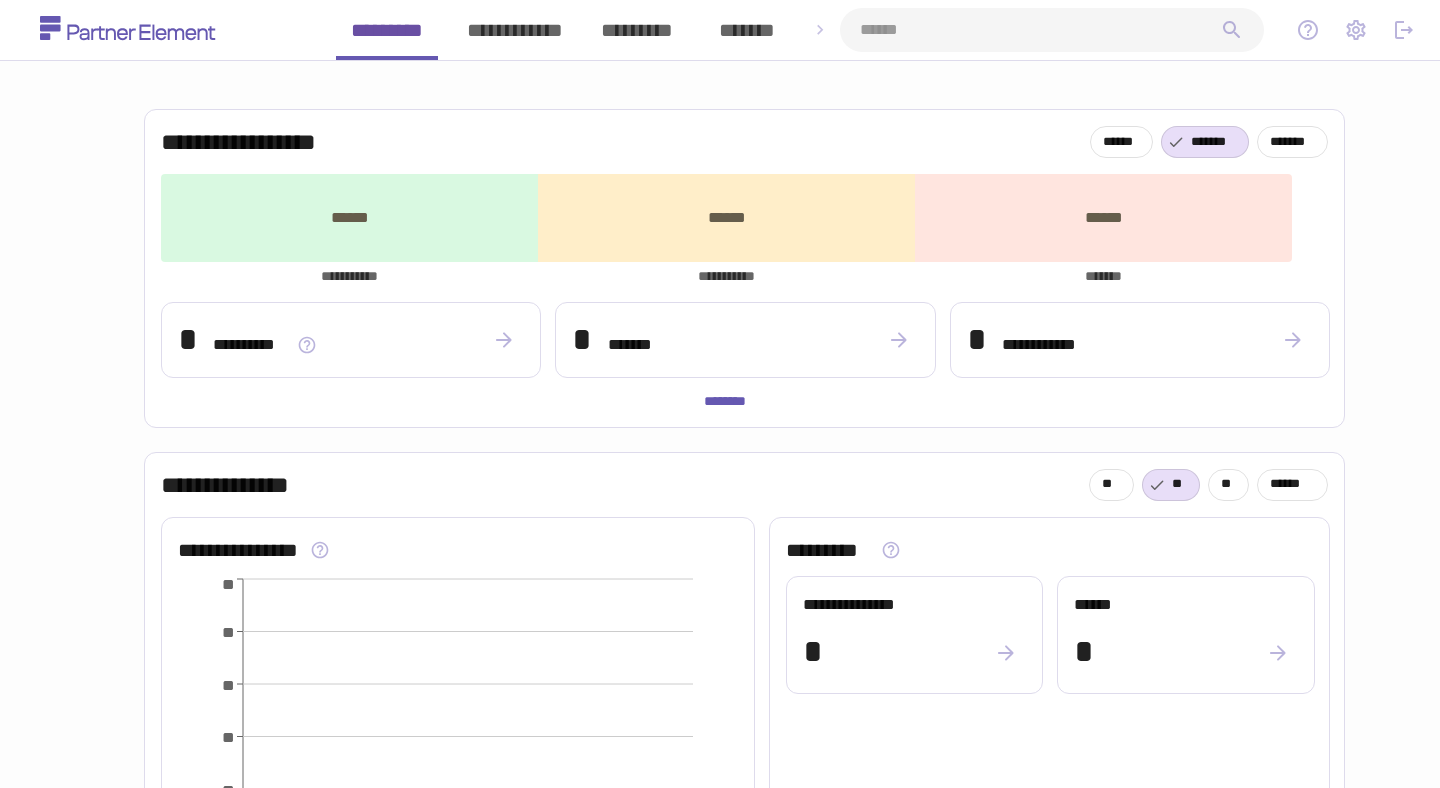 type 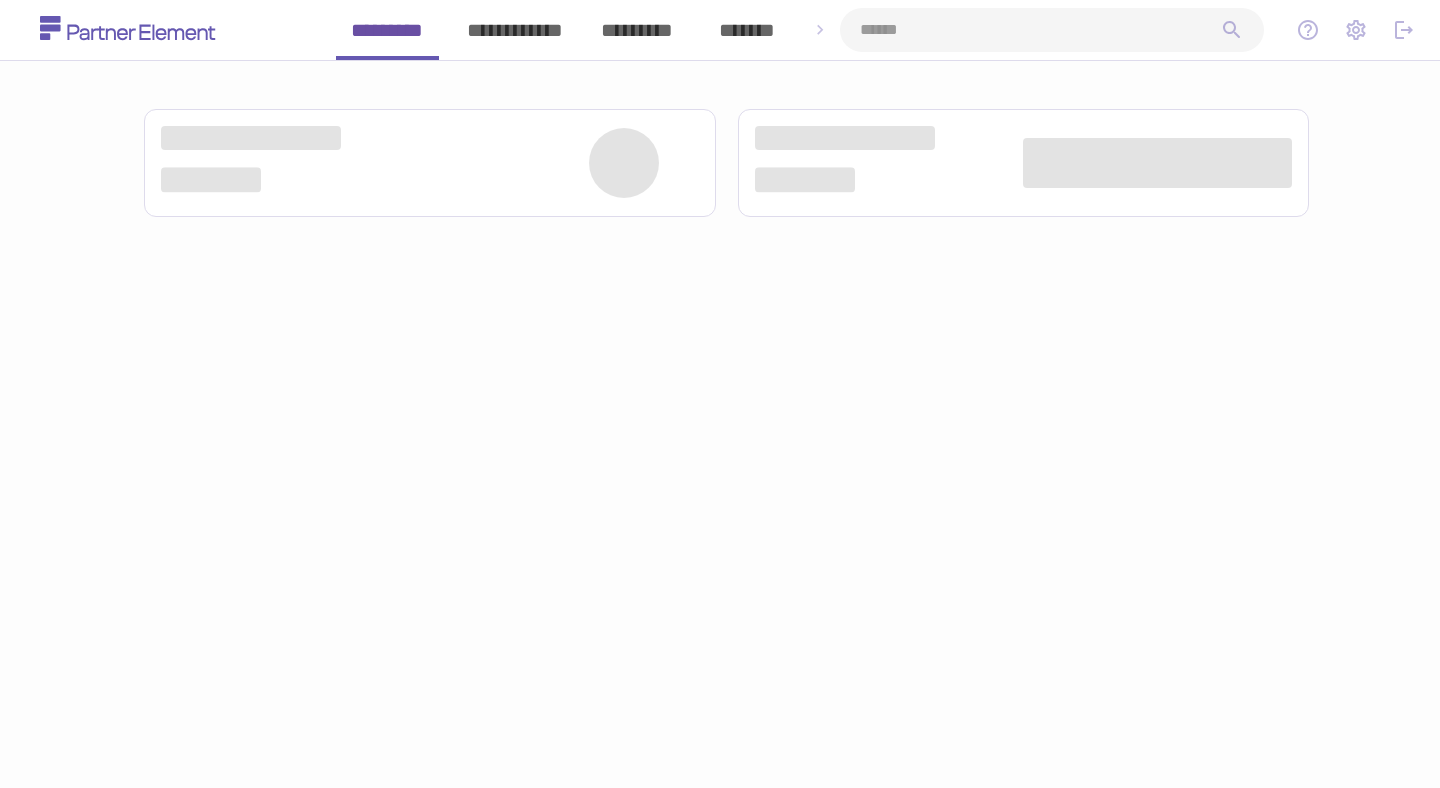 scroll, scrollTop: 0, scrollLeft: 0, axis: both 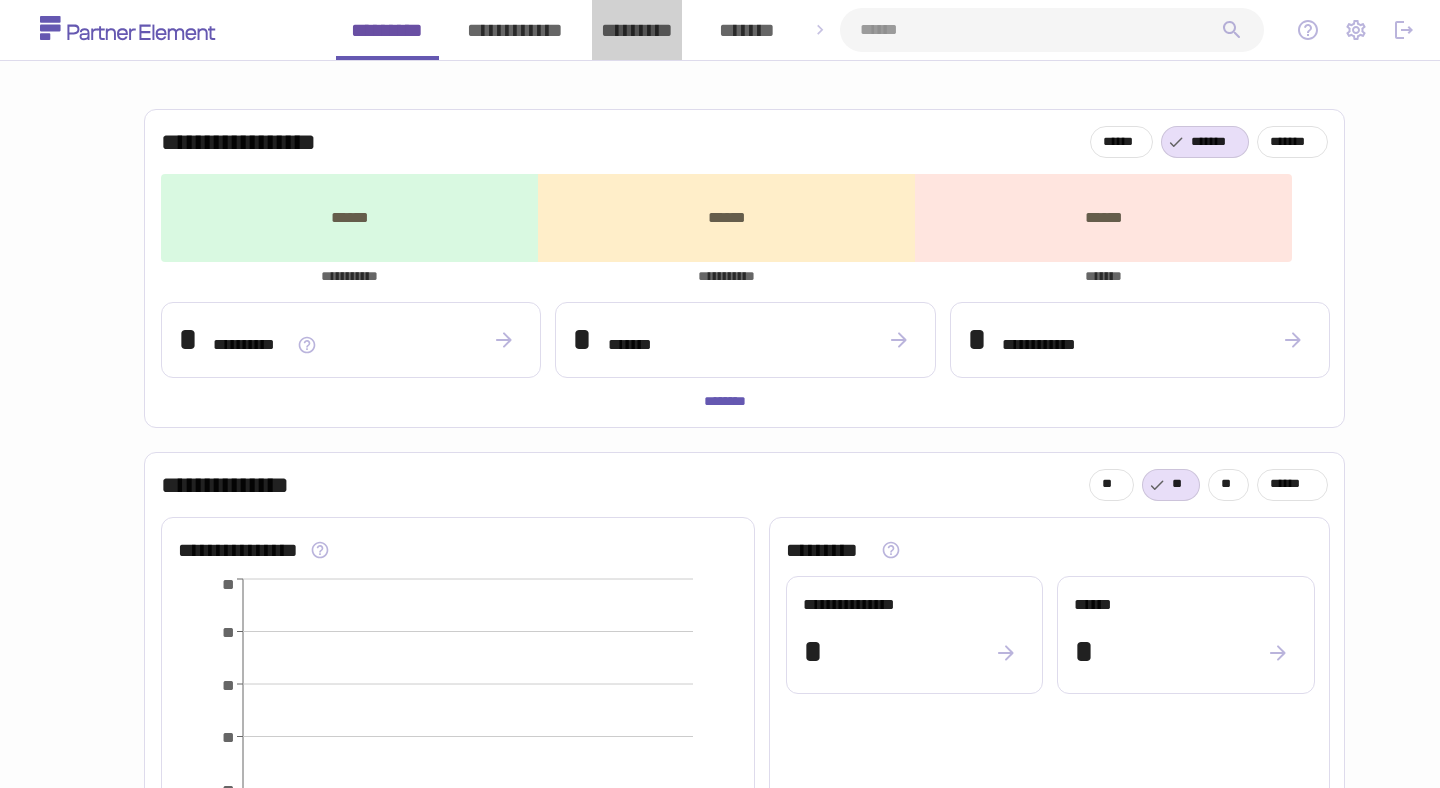 click on "*********" at bounding box center [637, 30] 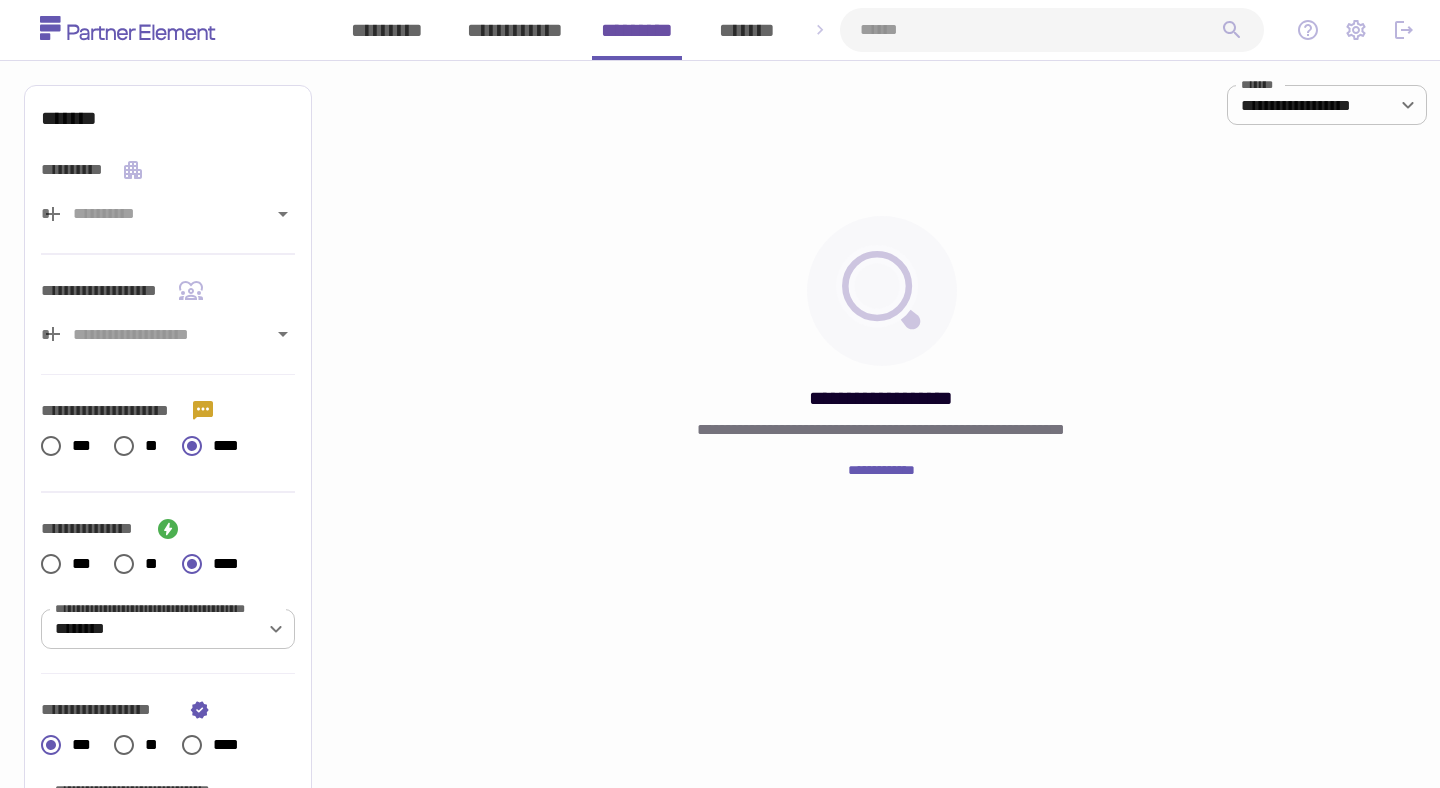 type 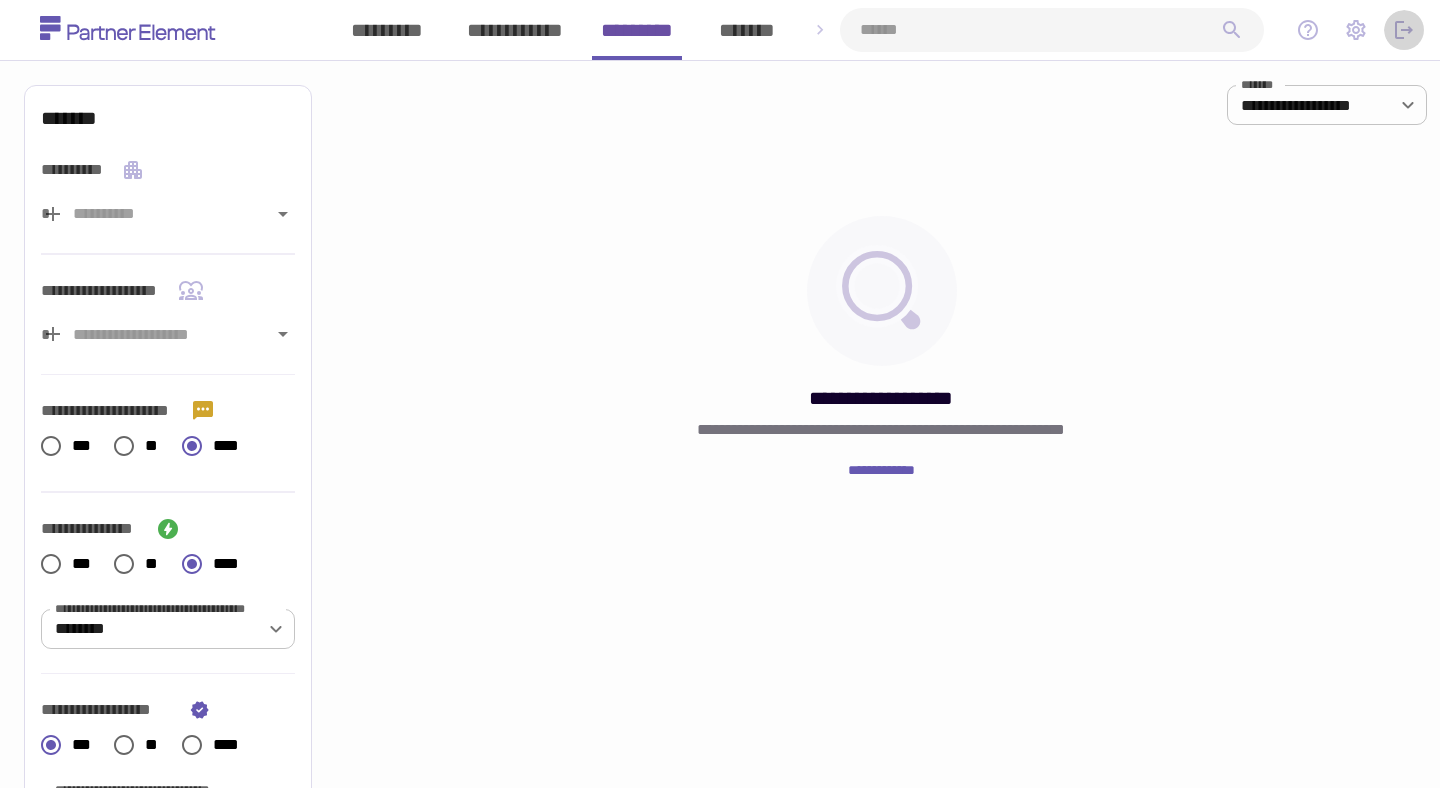 click 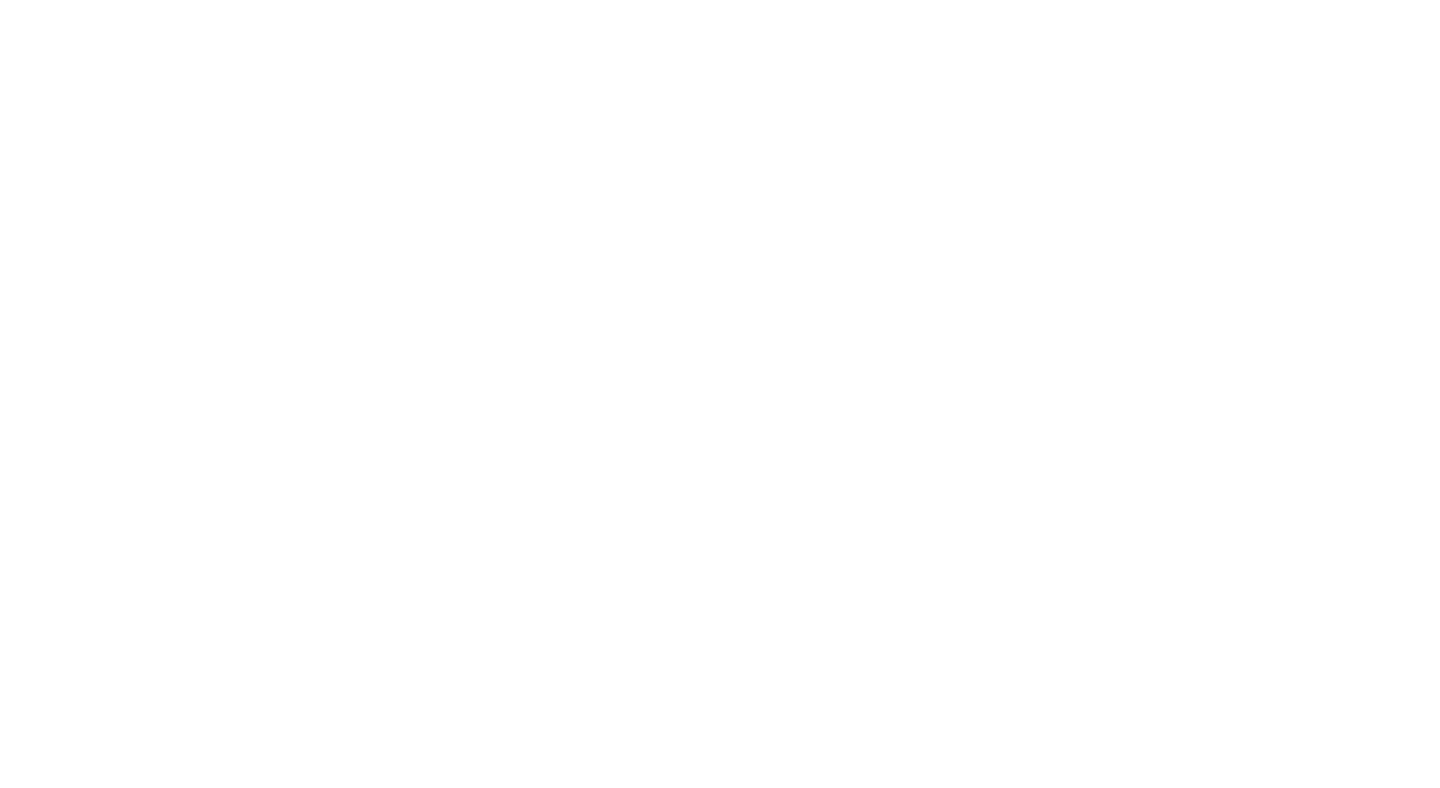 scroll, scrollTop: 0, scrollLeft: 0, axis: both 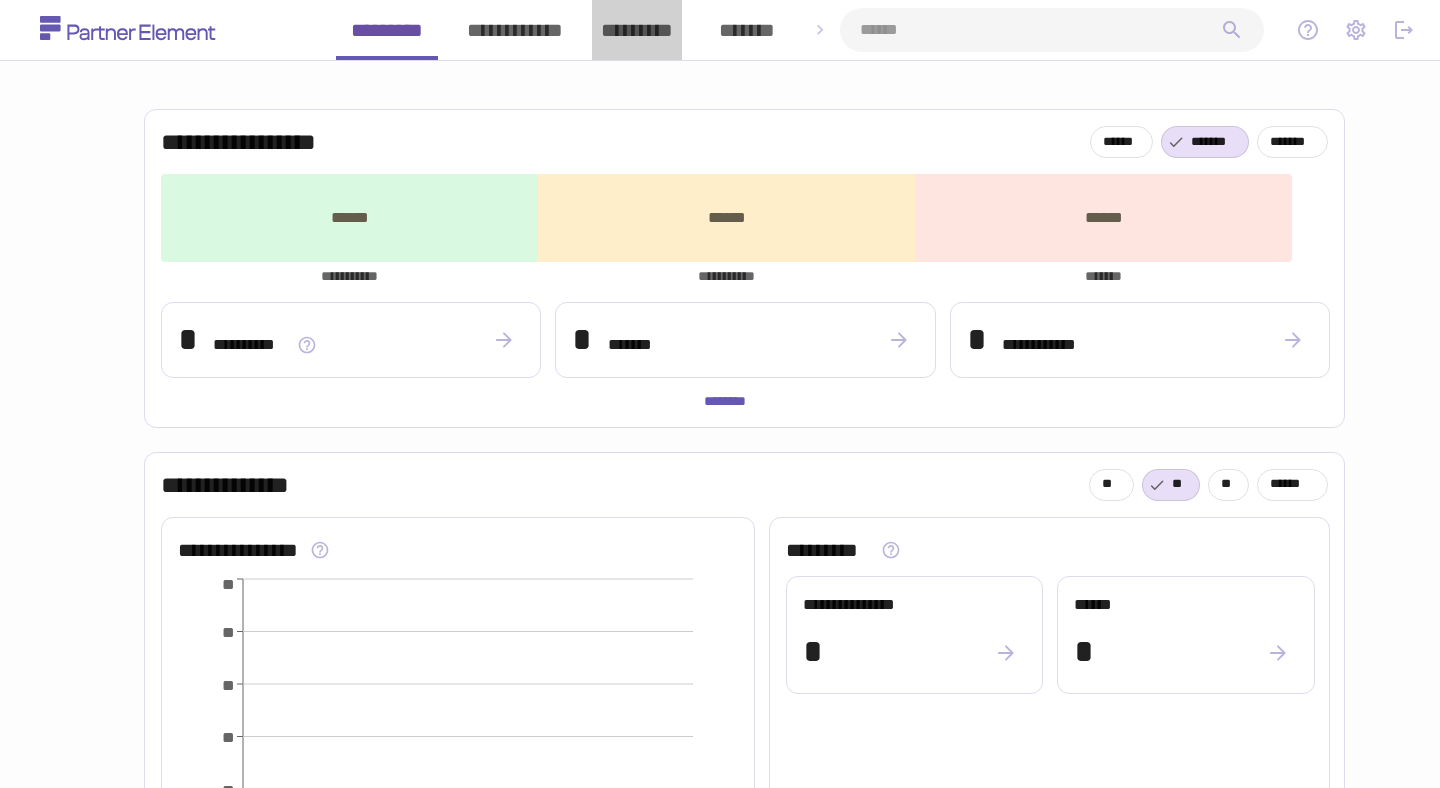 click on "*********" at bounding box center (637, 30) 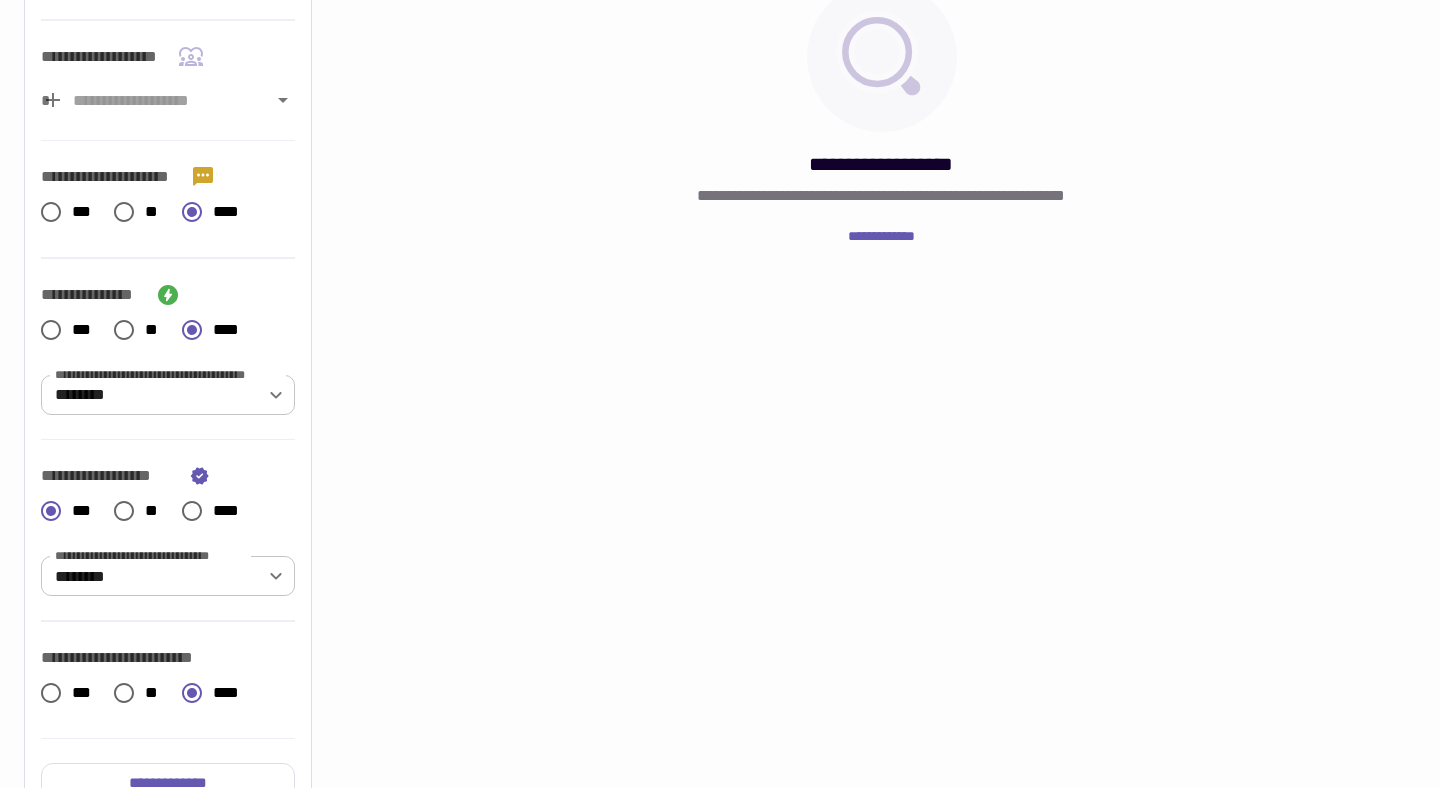scroll, scrollTop: 250, scrollLeft: 0, axis: vertical 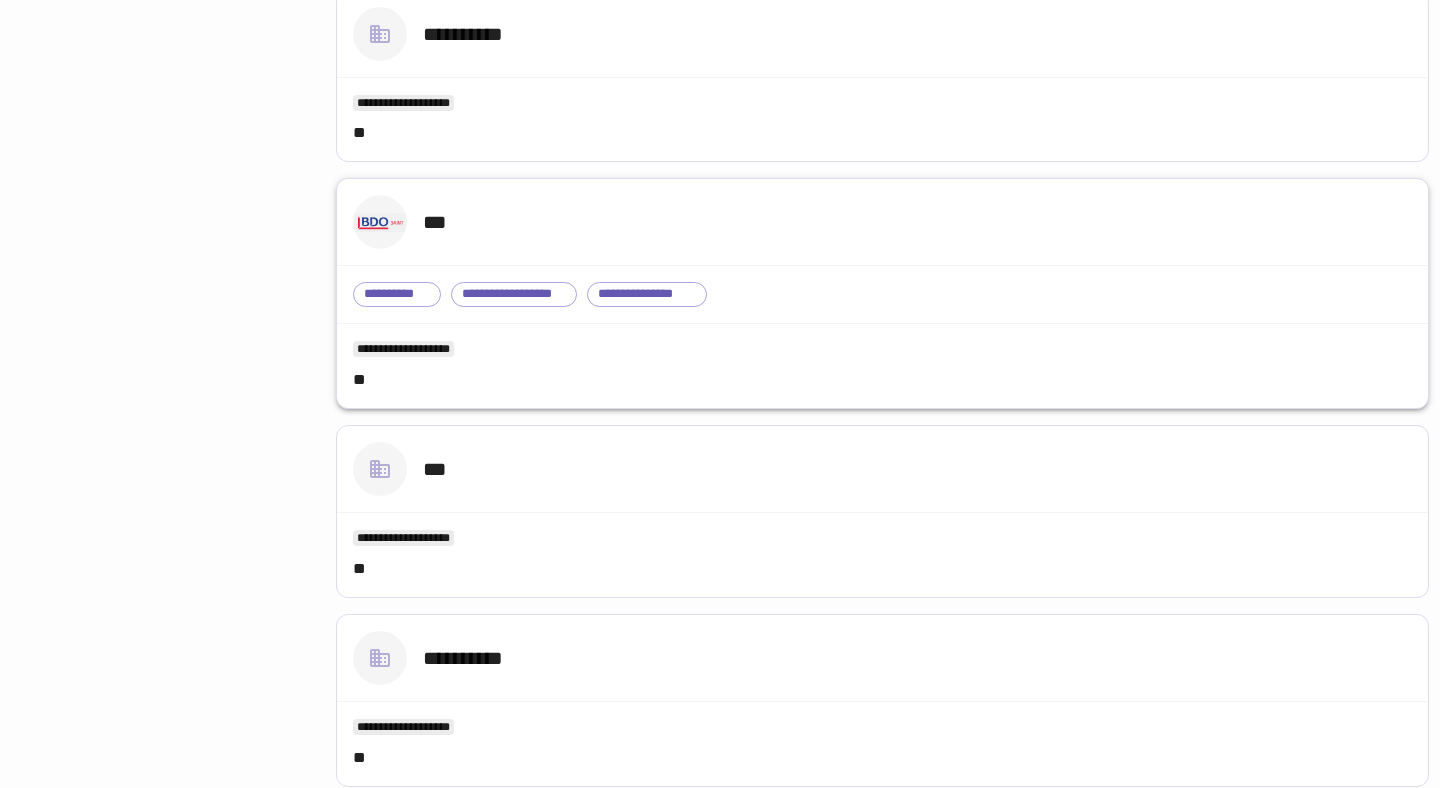 click on "[PHONE]" at bounding box center [882, 222] 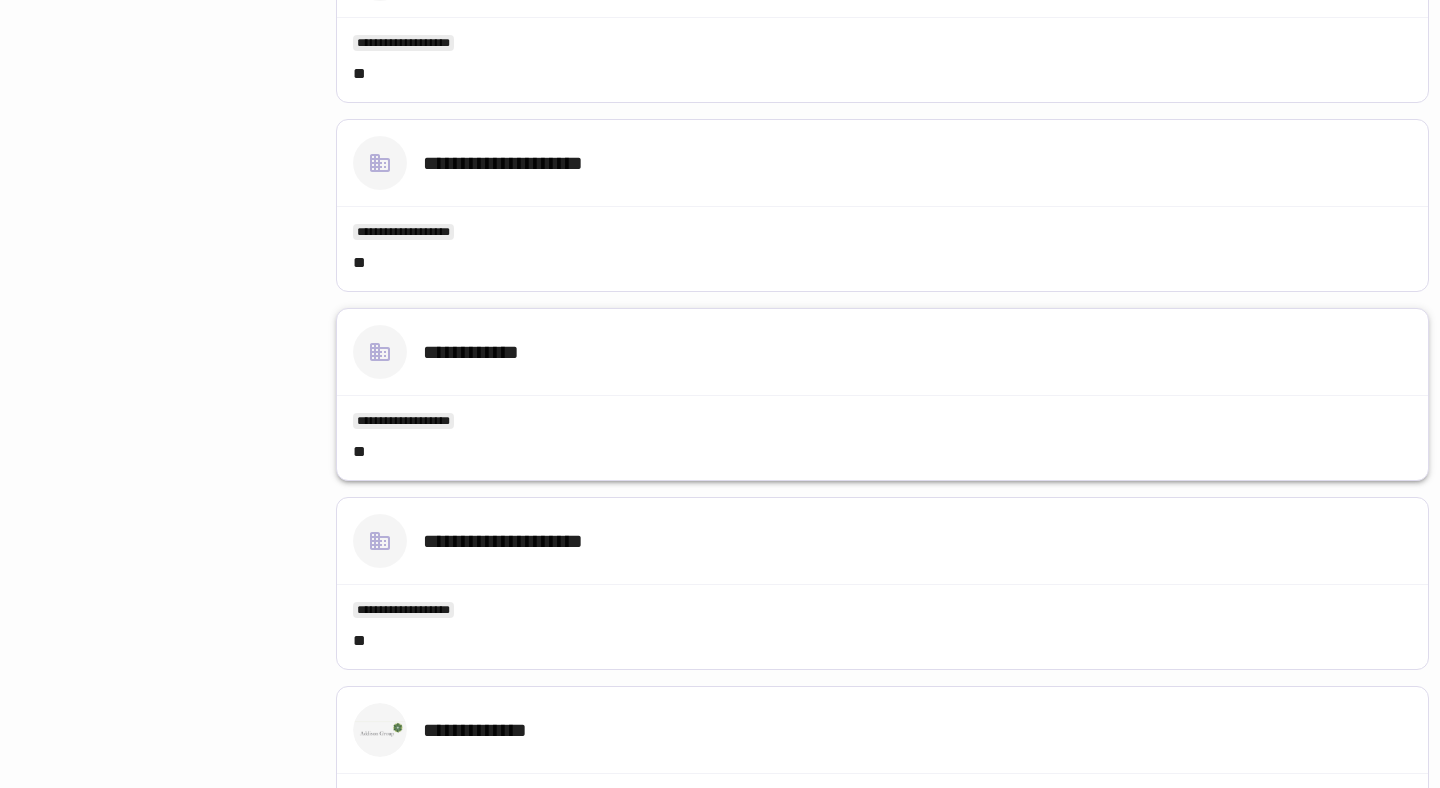 scroll, scrollTop: 8795, scrollLeft: 0, axis: vertical 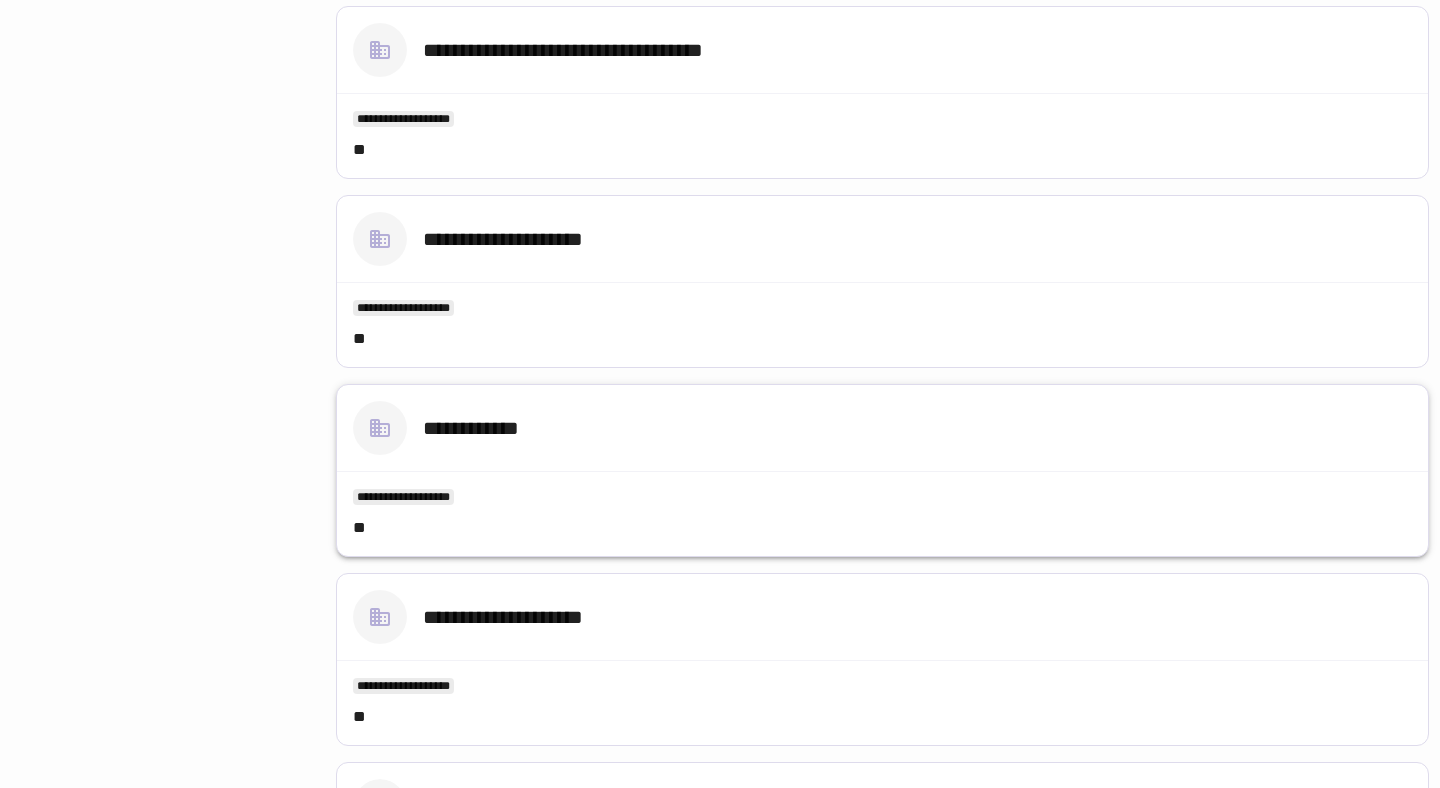 click on "**********" at bounding box center (882, 428) 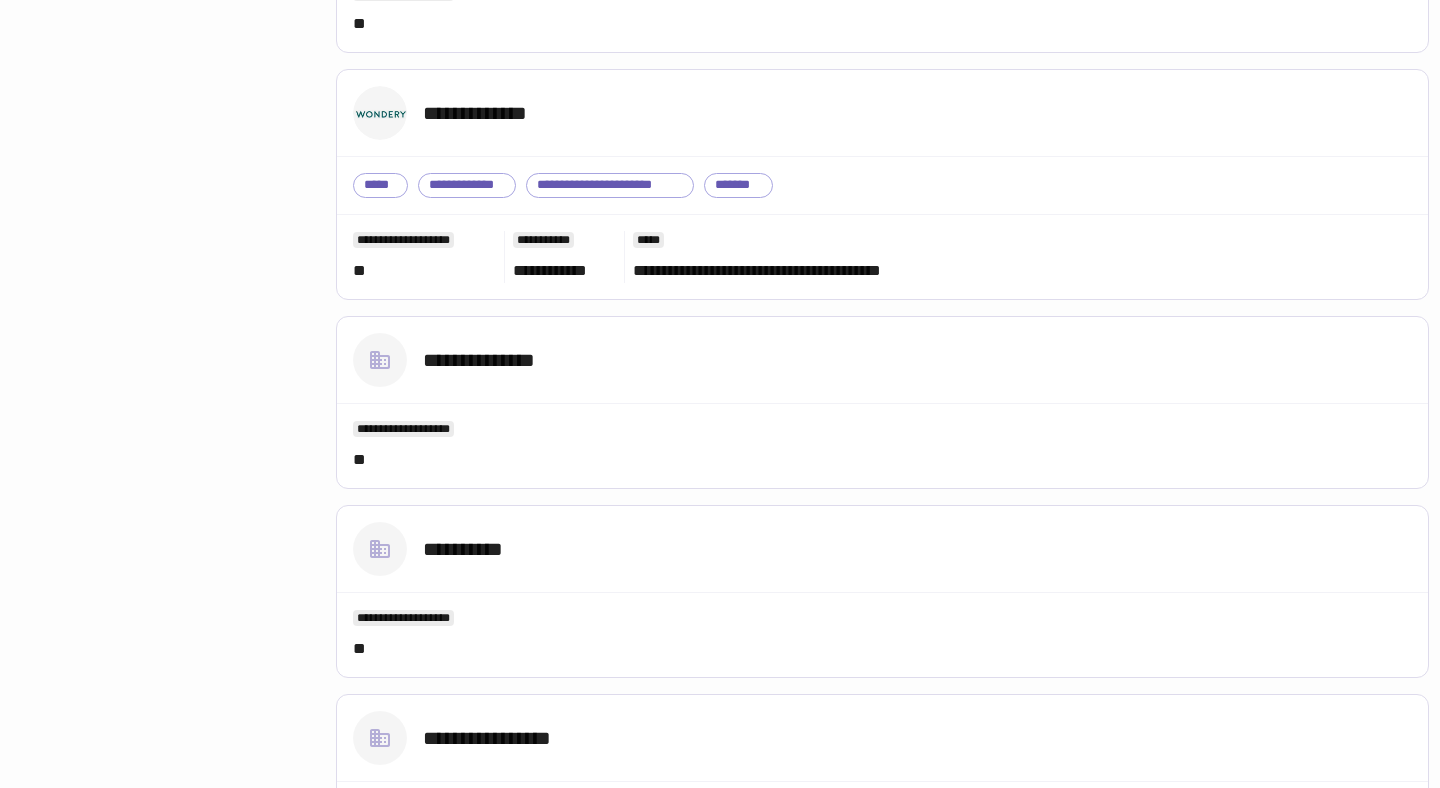 scroll, scrollTop: 11813, scrollLeft: 0, axis: vertical 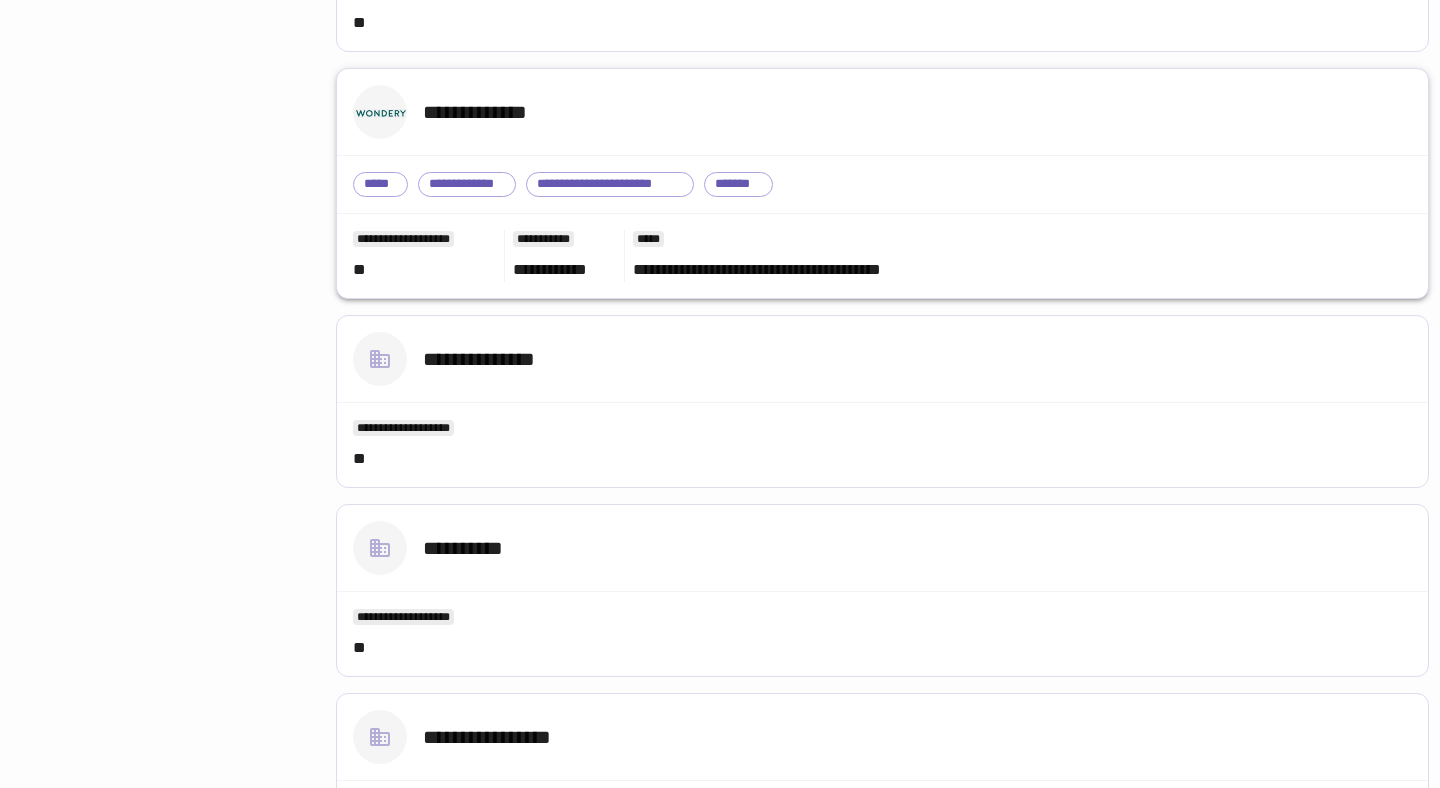 click on "**********" at bounding box center [882, 112] 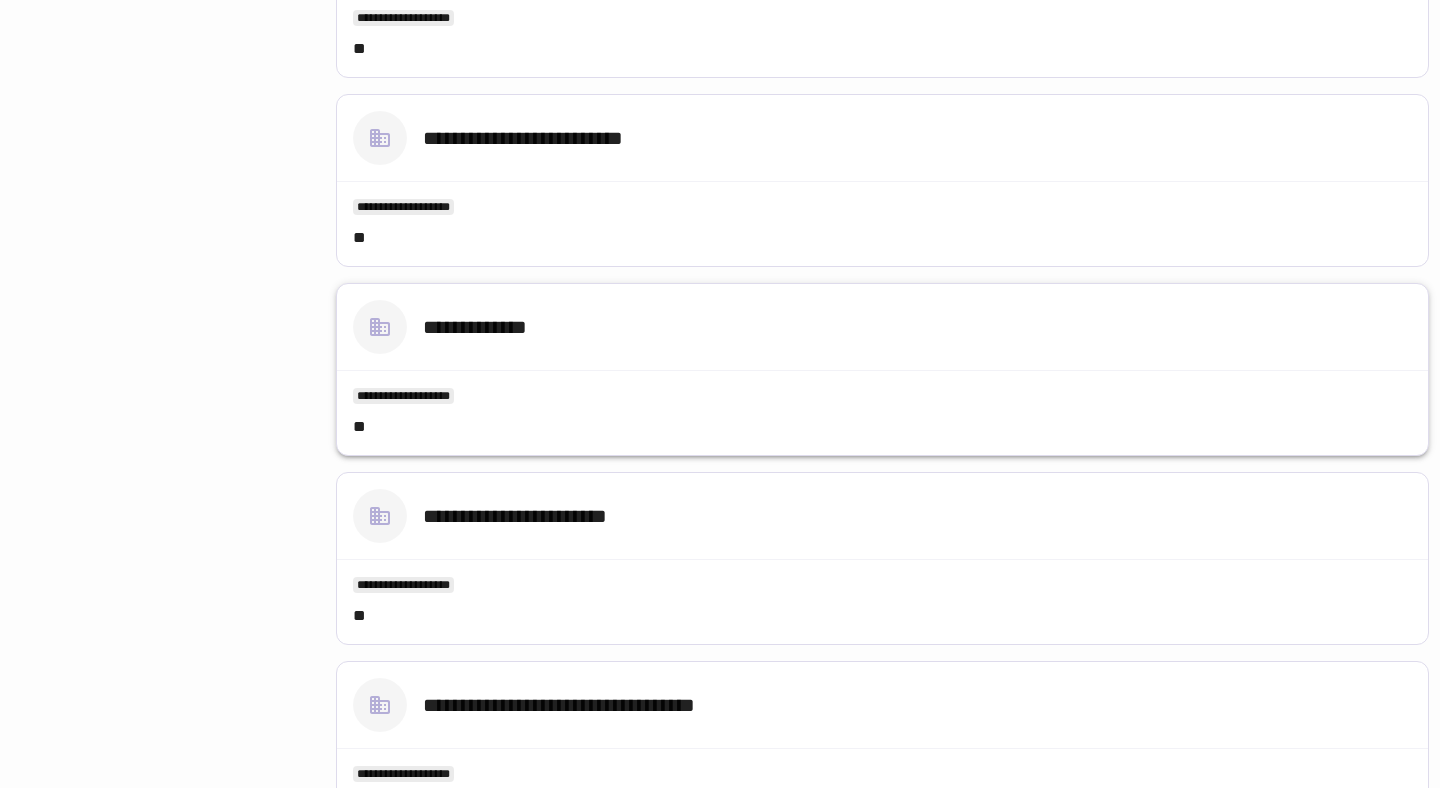 scroll, scrollTop: 12490, scrollLeft: 0, axis: vertical 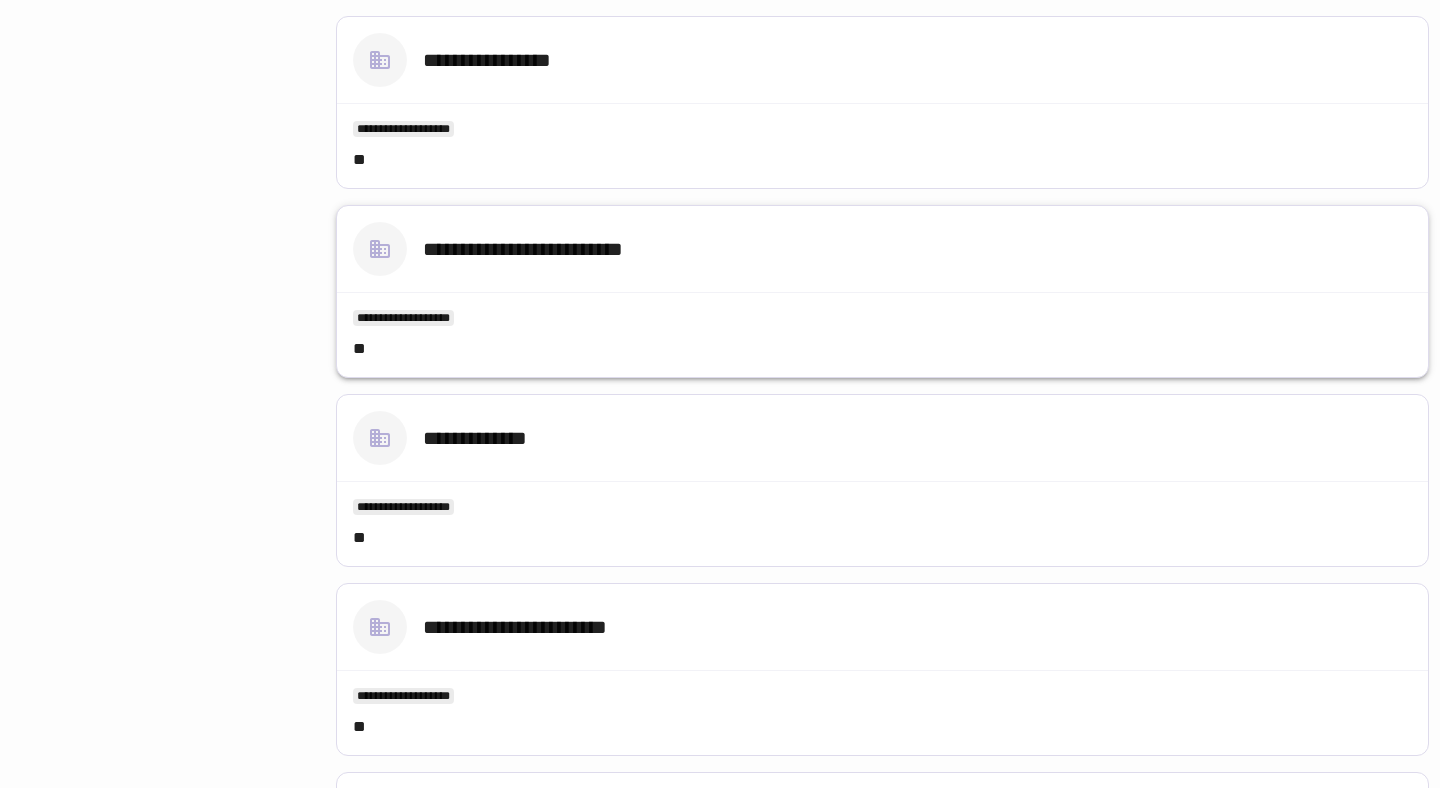 click on "**********" at bounding box center [882, 249] 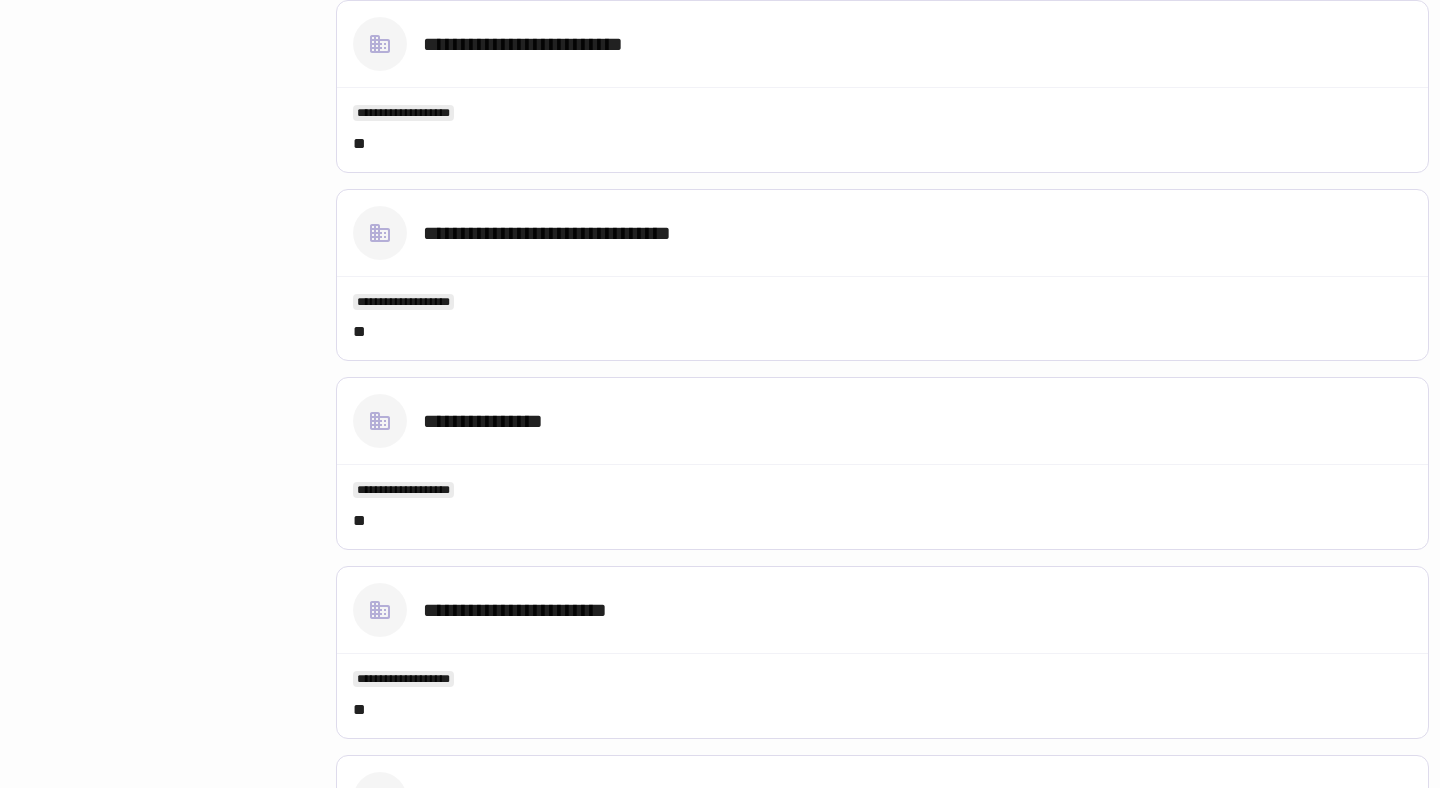 scroll, scrollTop: 27795, scrollLeft: 0, axis: vertical 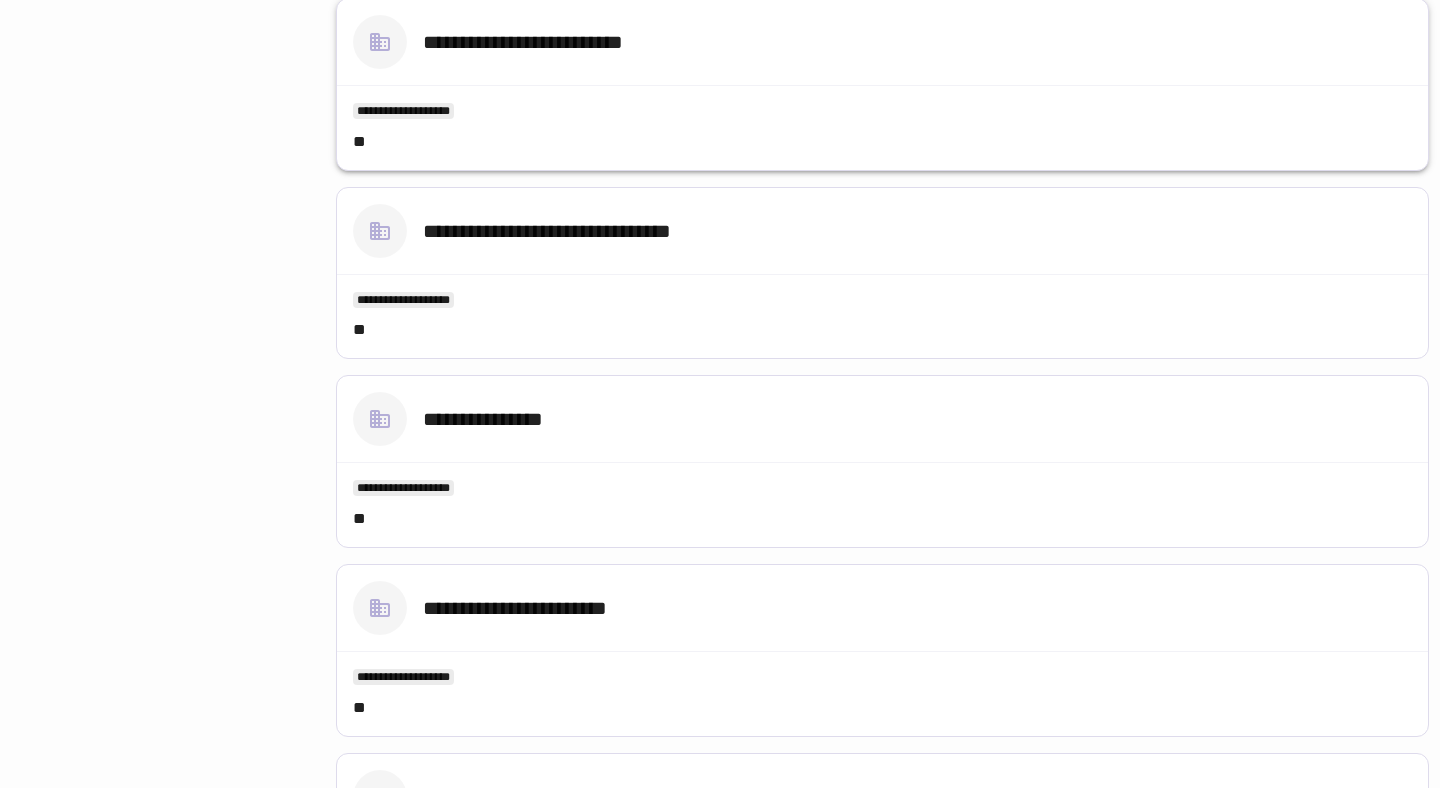 click on "**********" at bounding box center (882, 42) 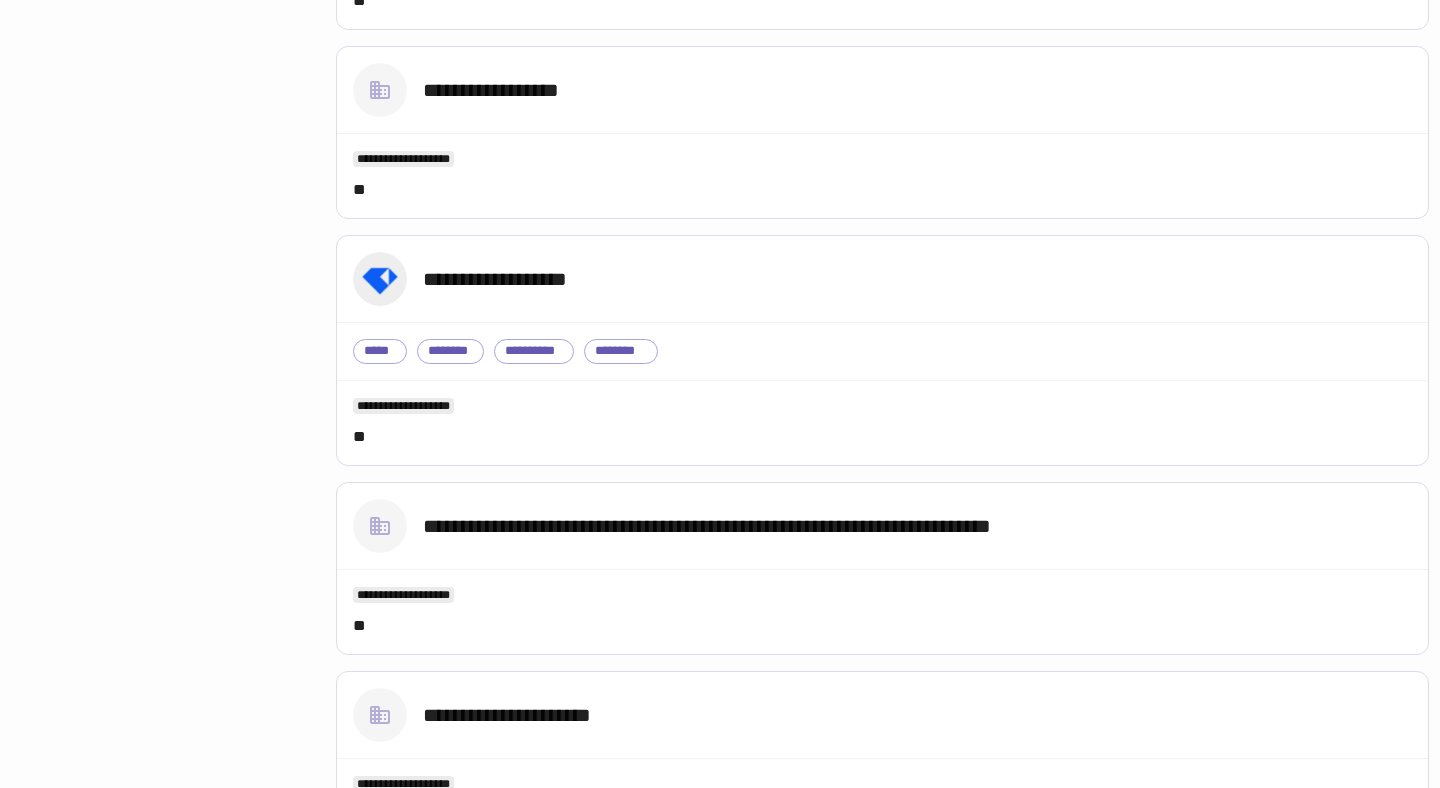 scroll, scrollTop: 29105, scrollLeft: 0, axis: vertical 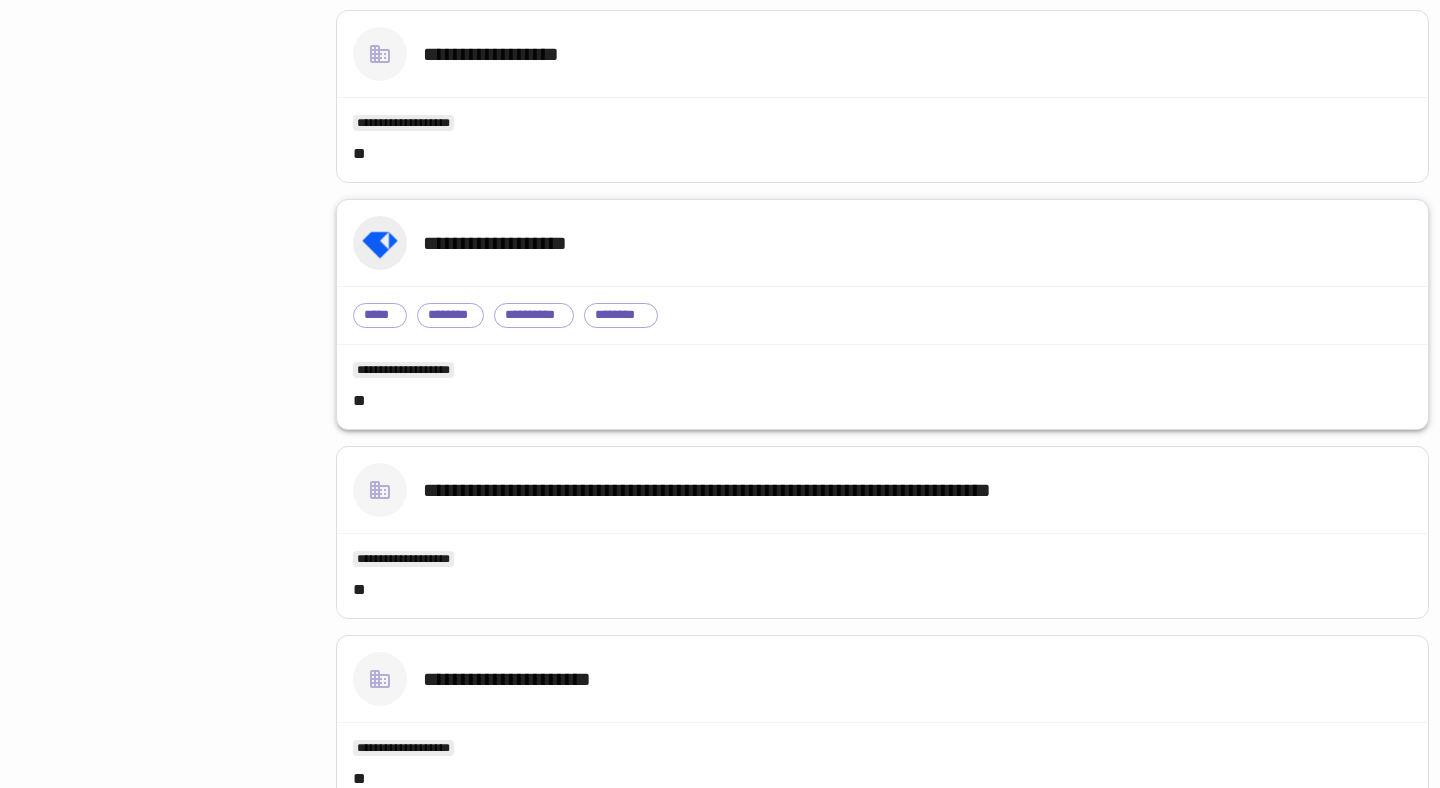 click on "[FIRST] [LAST]" at bounding box center [882, 243] 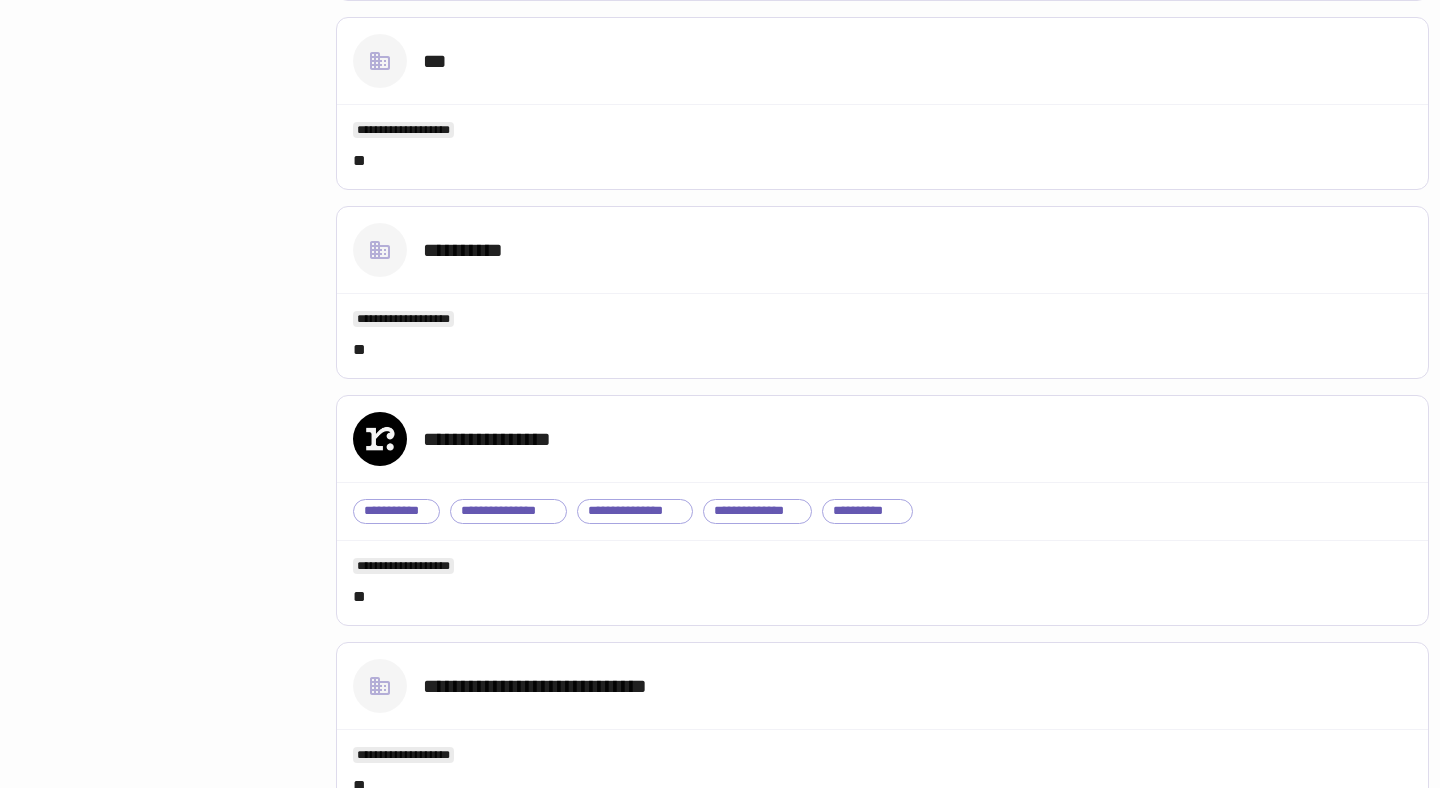 scroll, scrollTop: 0, scrollLeft: 0, axis: both 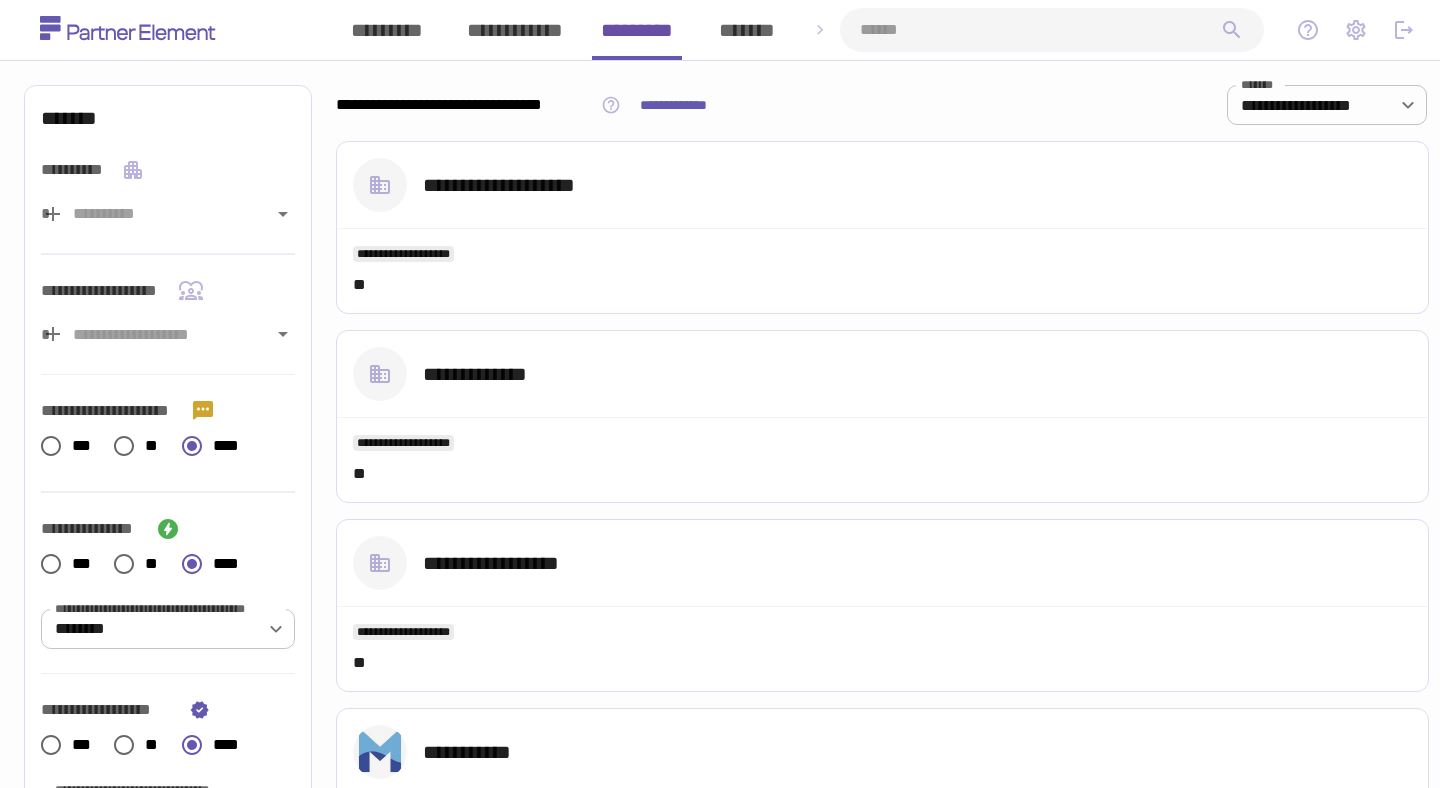 click at bounding box center [1040, 30] 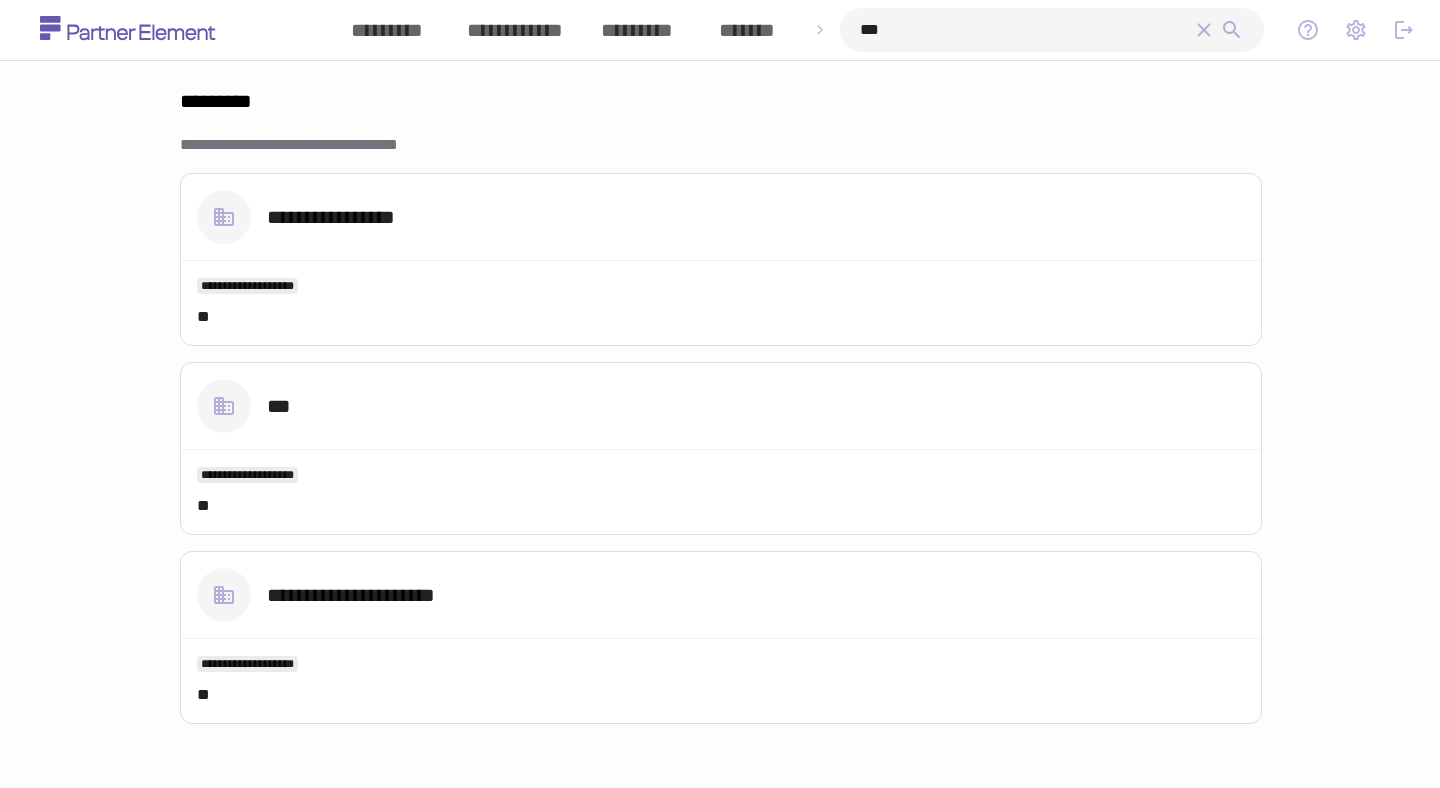 type on "[PHONE]" 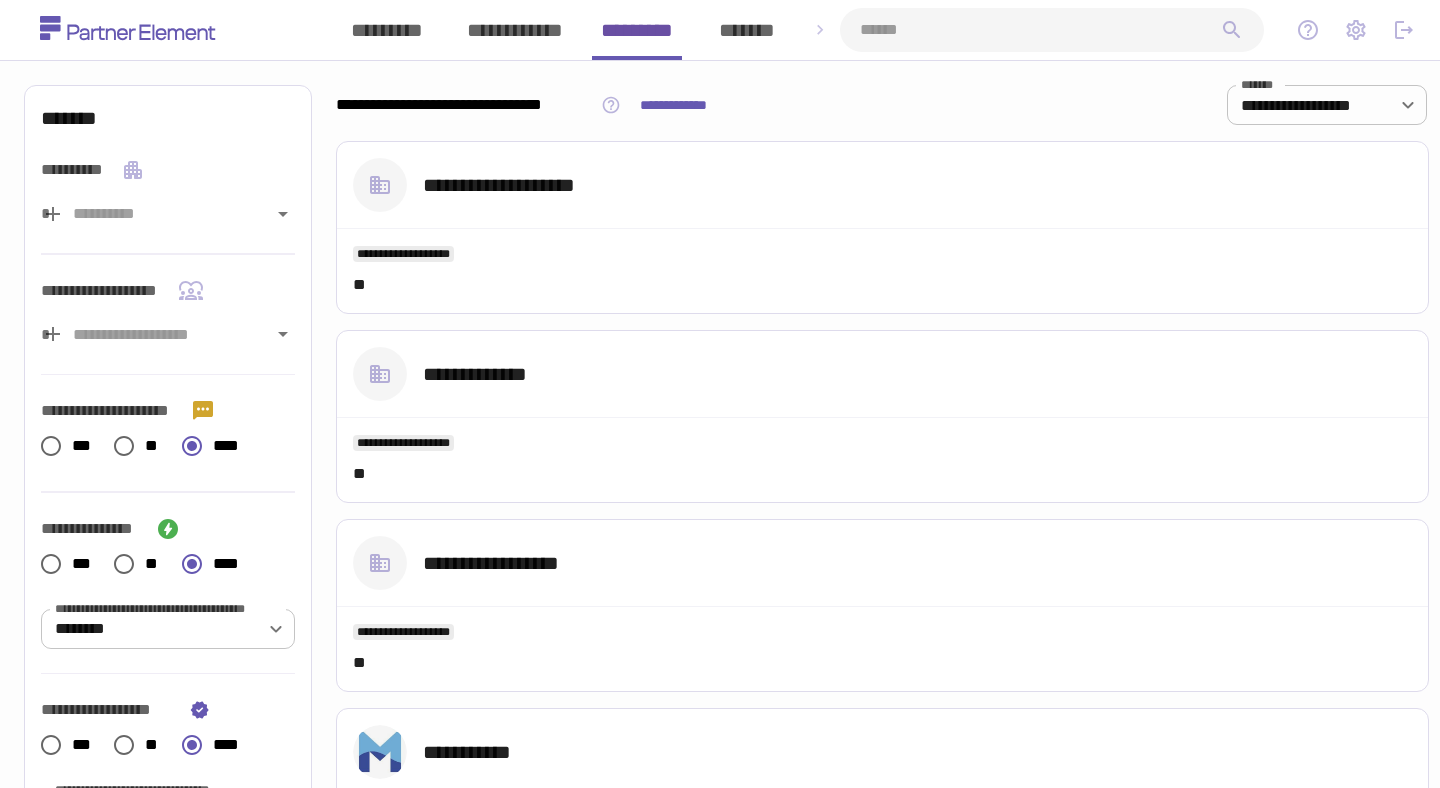 click on "[NUMBER] [STREET], [CITY], [STATE]" at bounding box center [881, 105] 